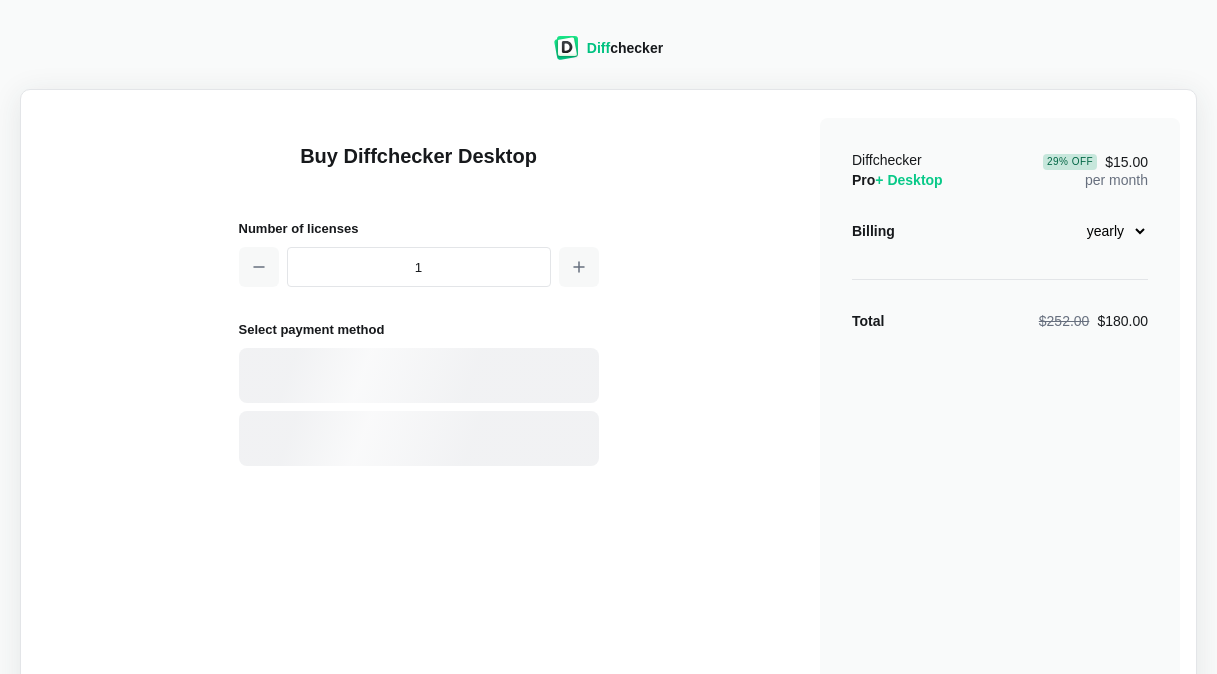scroll, scrollTop: 0, scrollLeft: 0, axis: both 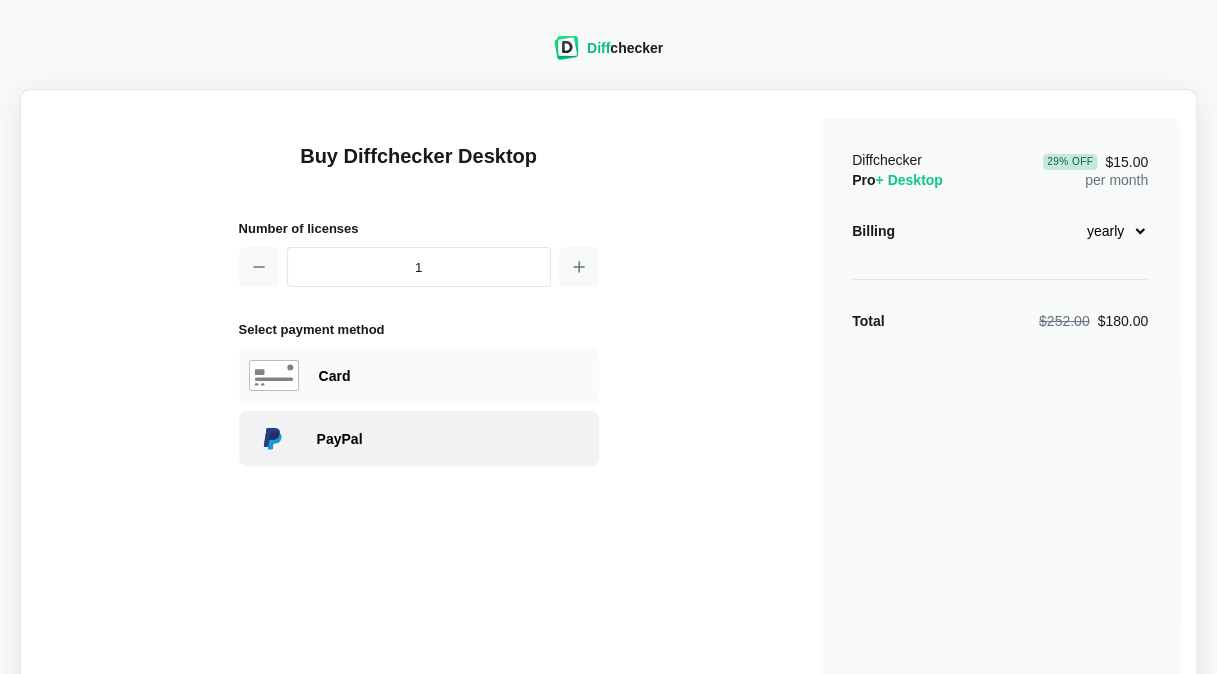 click on "PayPal" at bounding box center (453, 439) 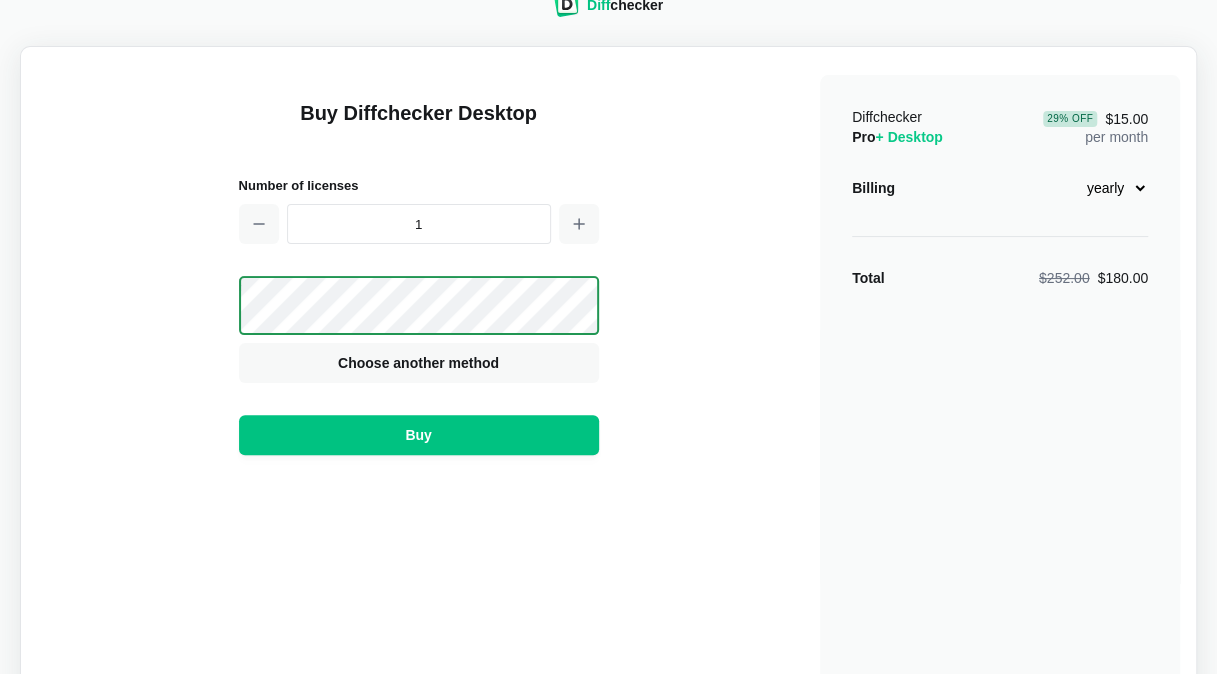 scroll, scrollTop: 0, scrollLeft: 0, axis: both 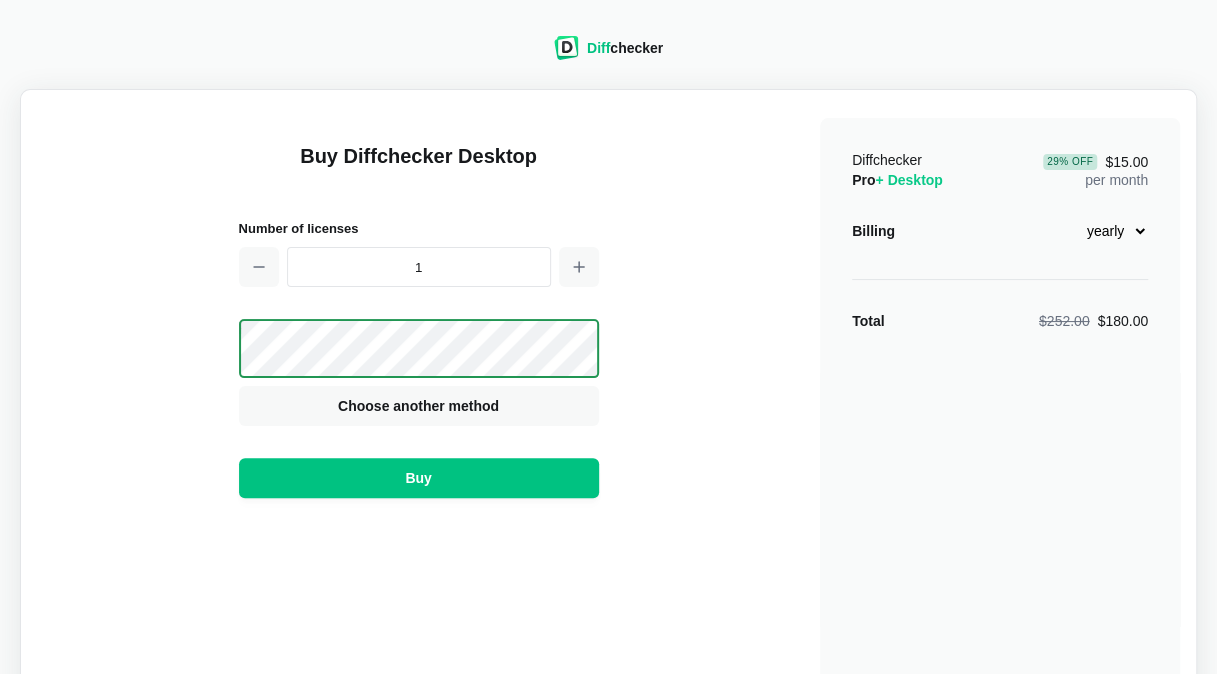 click on "monthly yearly" at bounding box center (1105, 231) 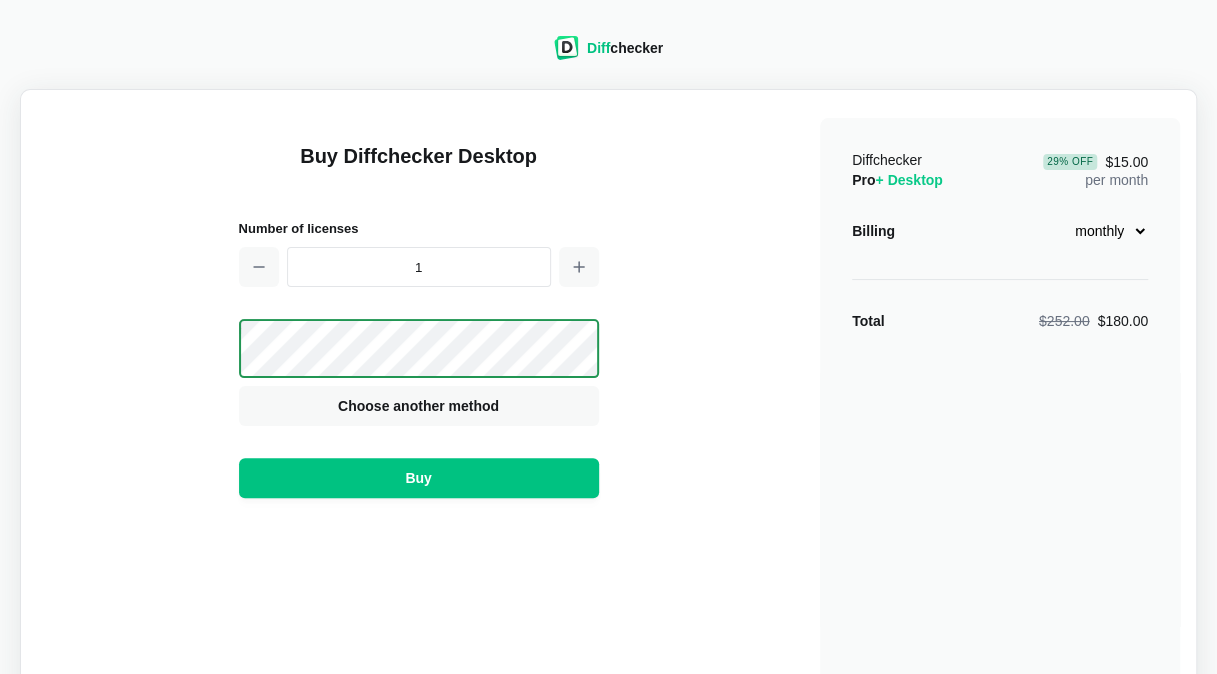 click on "monthly yearly" at bounding box center [1105, 231] 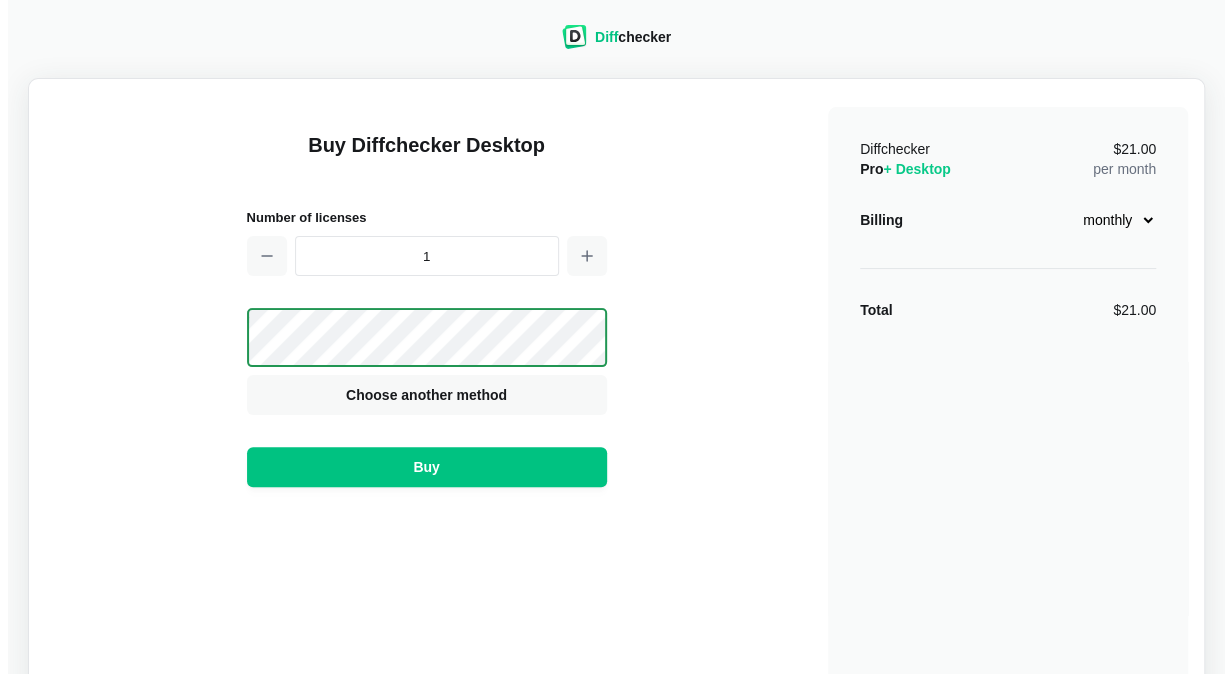 scroll, scrollTop: 0, scrollLeft: 0, axis: both 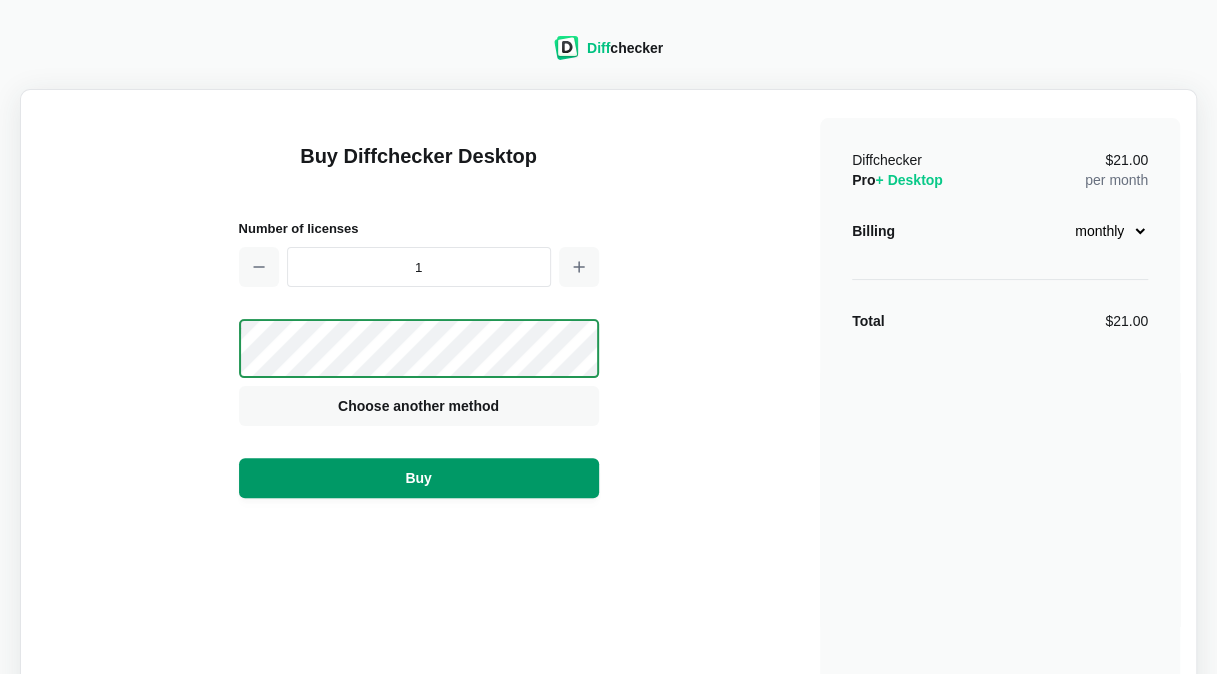 click on "Buy" at bounding box center [418, 478] 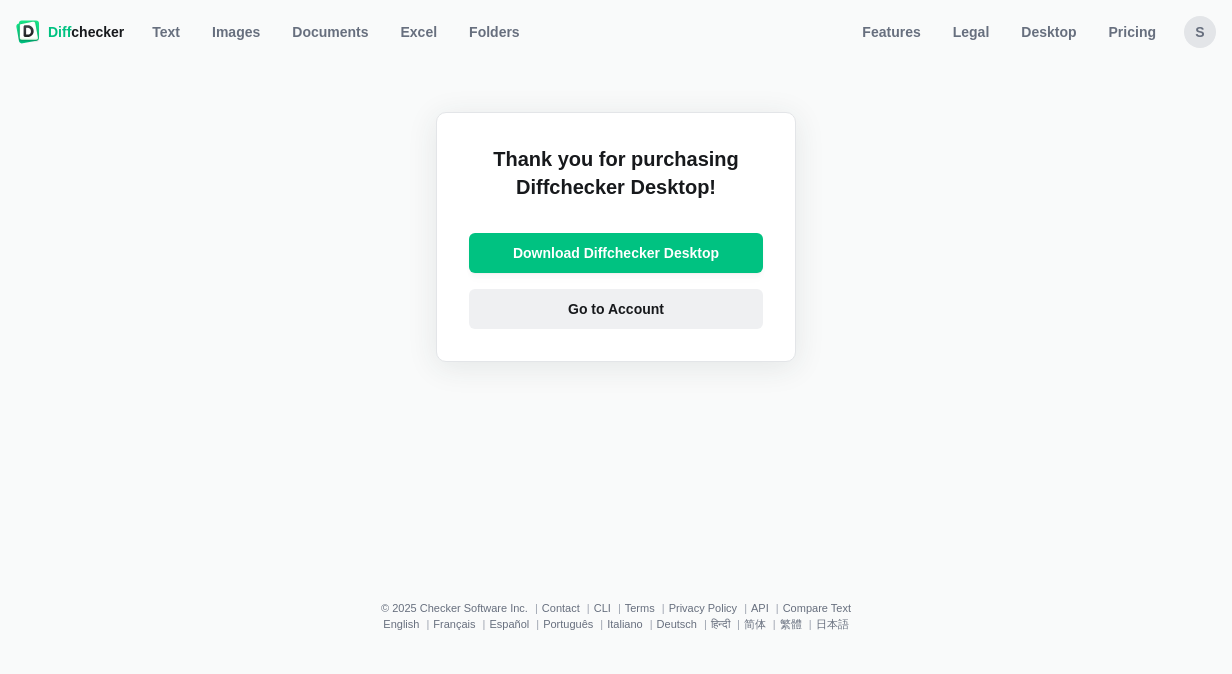 click on "Go to Account" at bounding box center [616, 309] 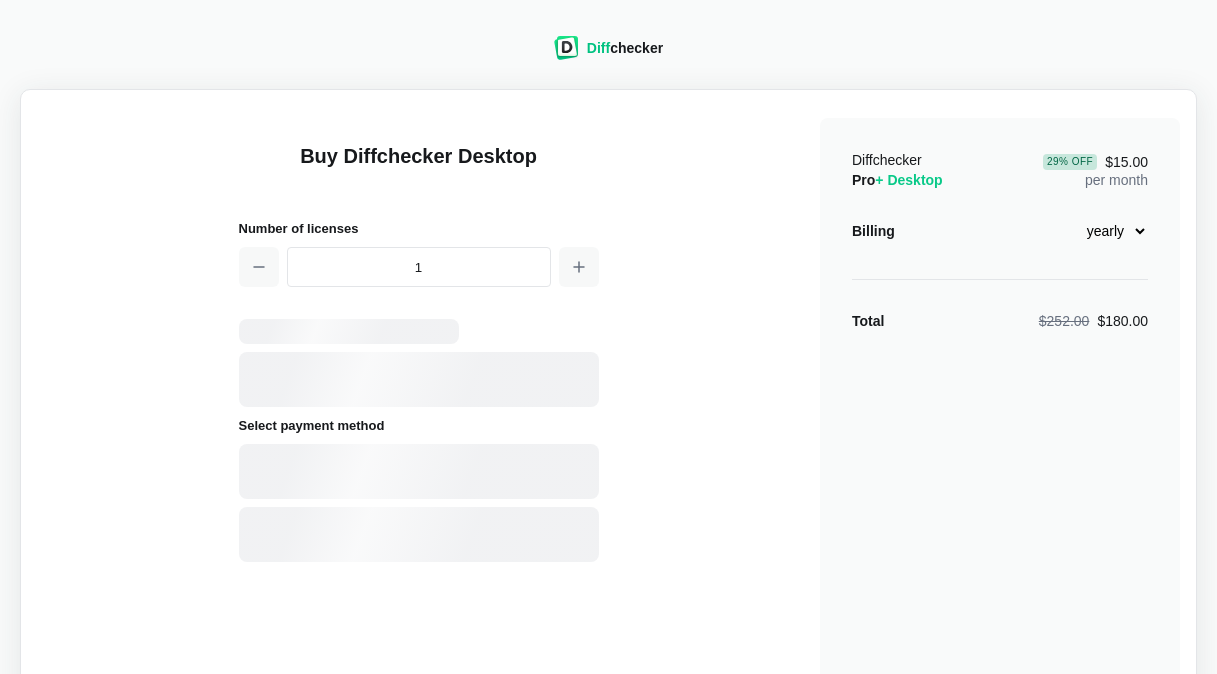 select on "desktop-yearly-180" 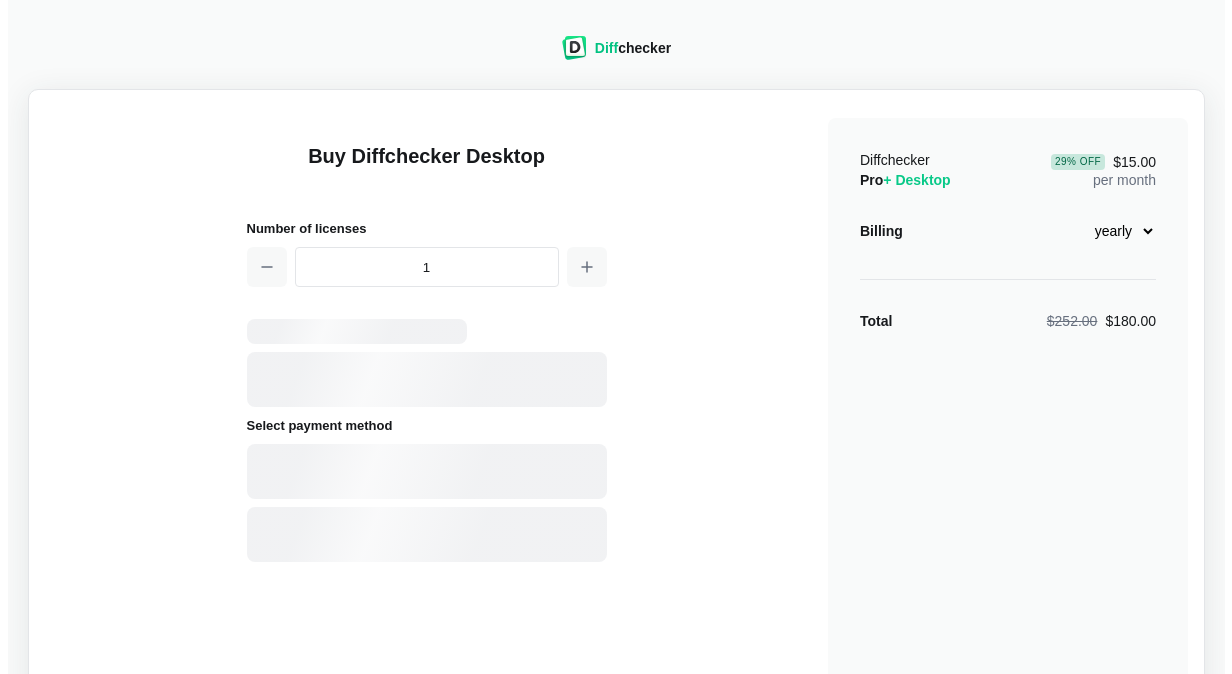 scroll, scrollTop: 0, scrollLeft: 0, axis: both 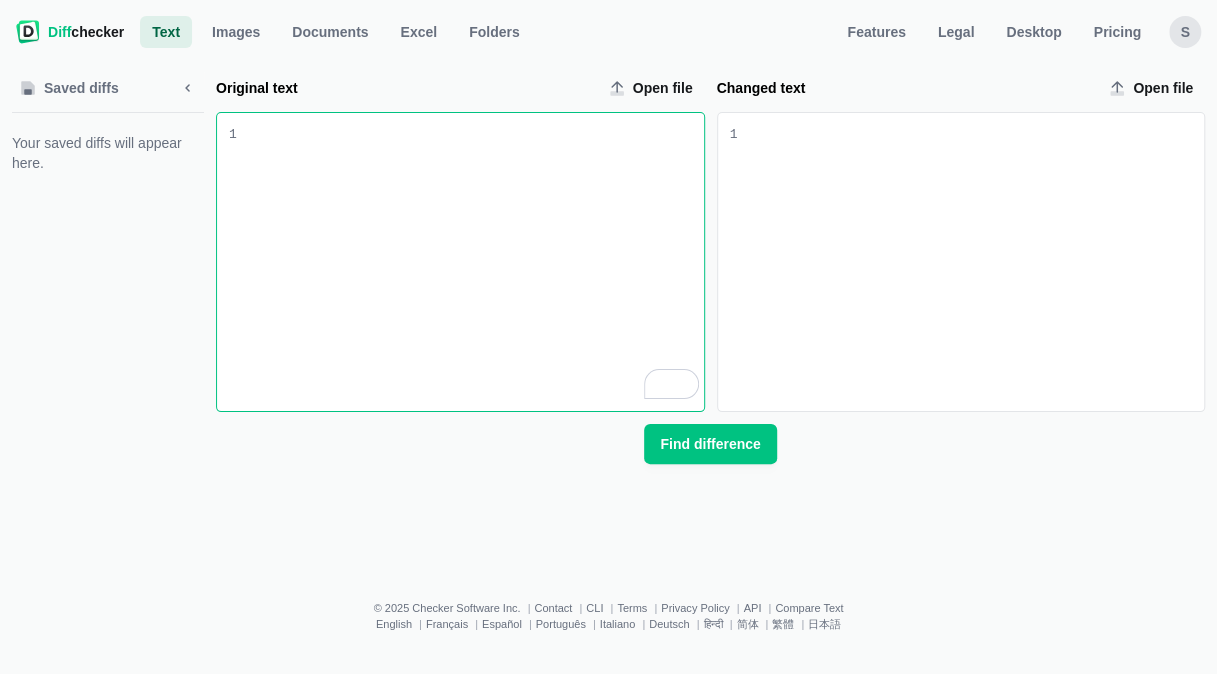 select on "desktop-yearly-180" 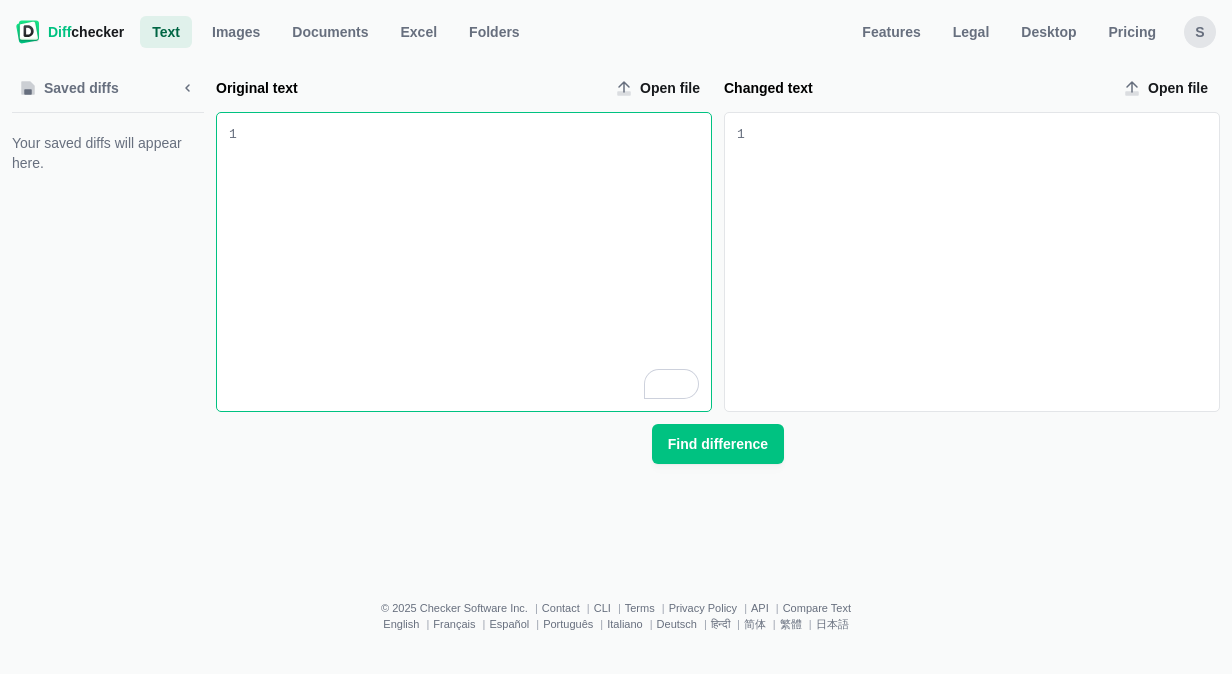 click at bounding box center (474, 262) 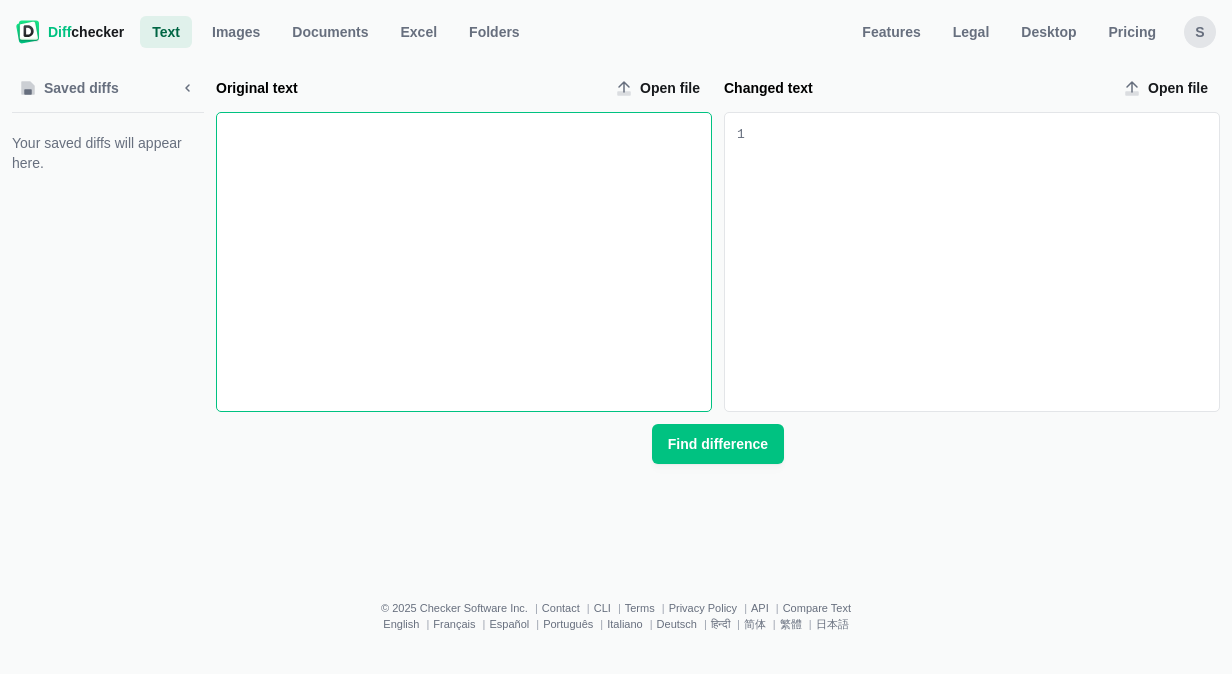 scroll, scrollTop: 13402, scrollLeft: 0, axis: vertical 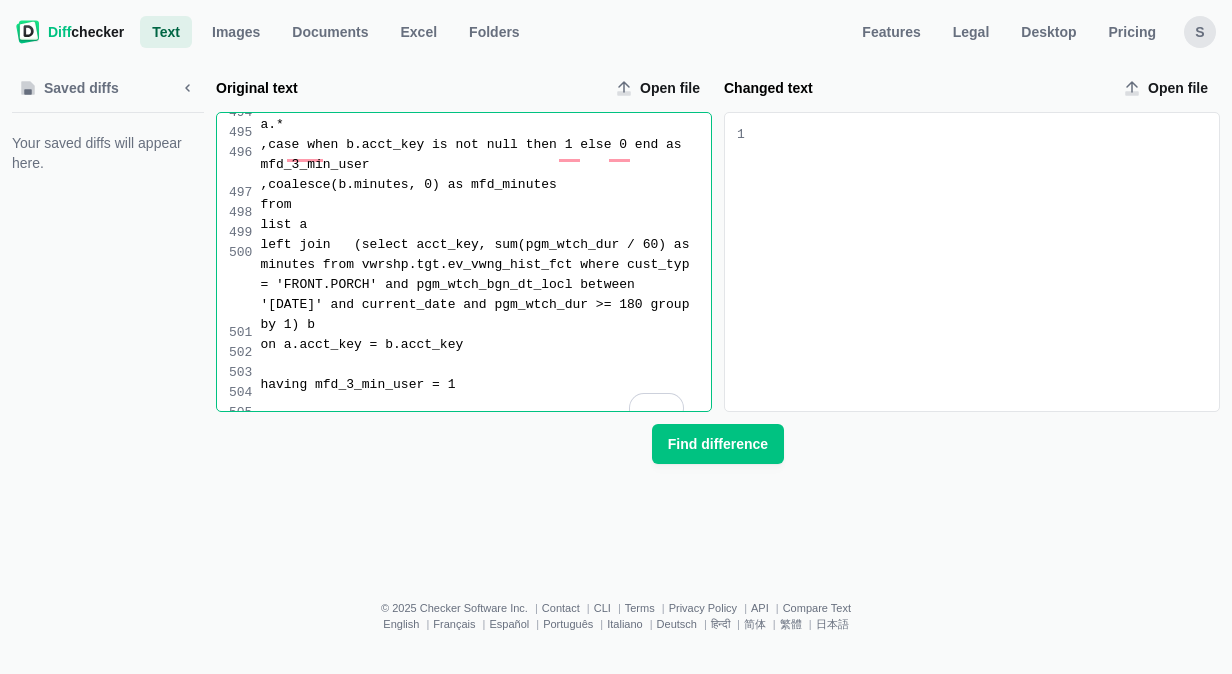 click on "left join   (select acct_key, sum(pgm_wtch_dur / 60) as minutes from vwrshp.tgt.ev_vwng_hist_fct where cust_typ = 'FRONT.PORCH' and pgm_wtch_bgn_dt_locl between '[DATE]' and current_date and pgm_wtch_dur >= 180 group by 1) b" at bounding box center [485, 285] 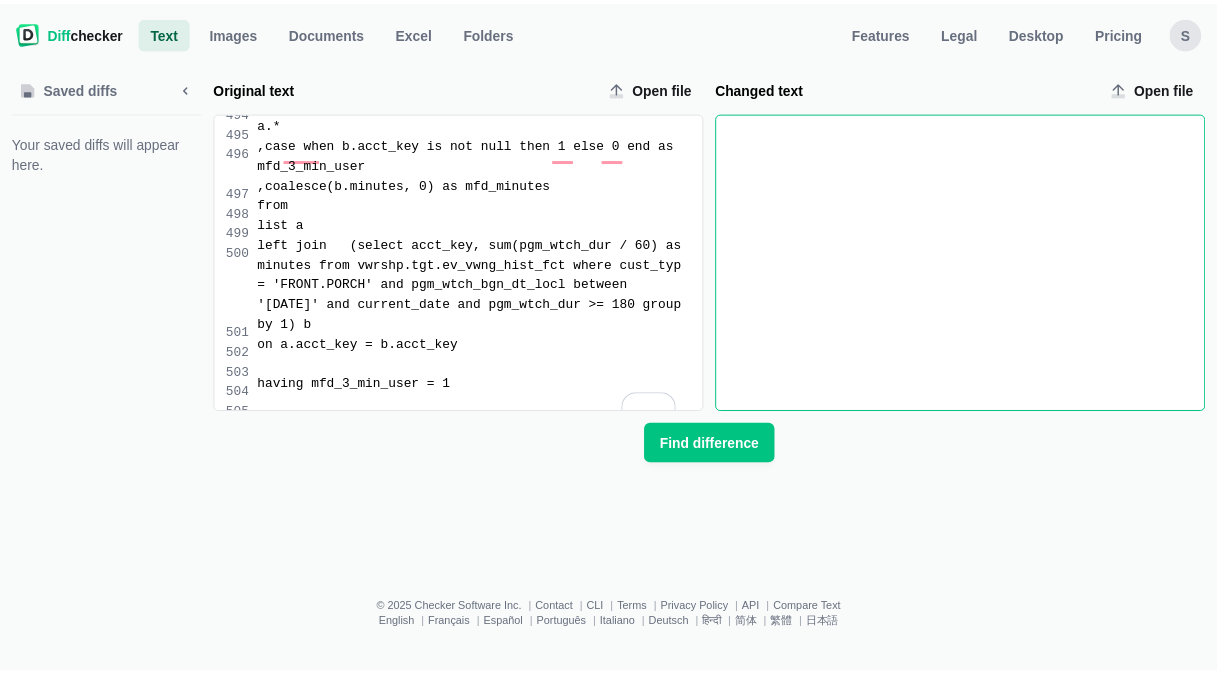 scroll, scrollTop: 12194, scrollLeft: 0, axis: vertical 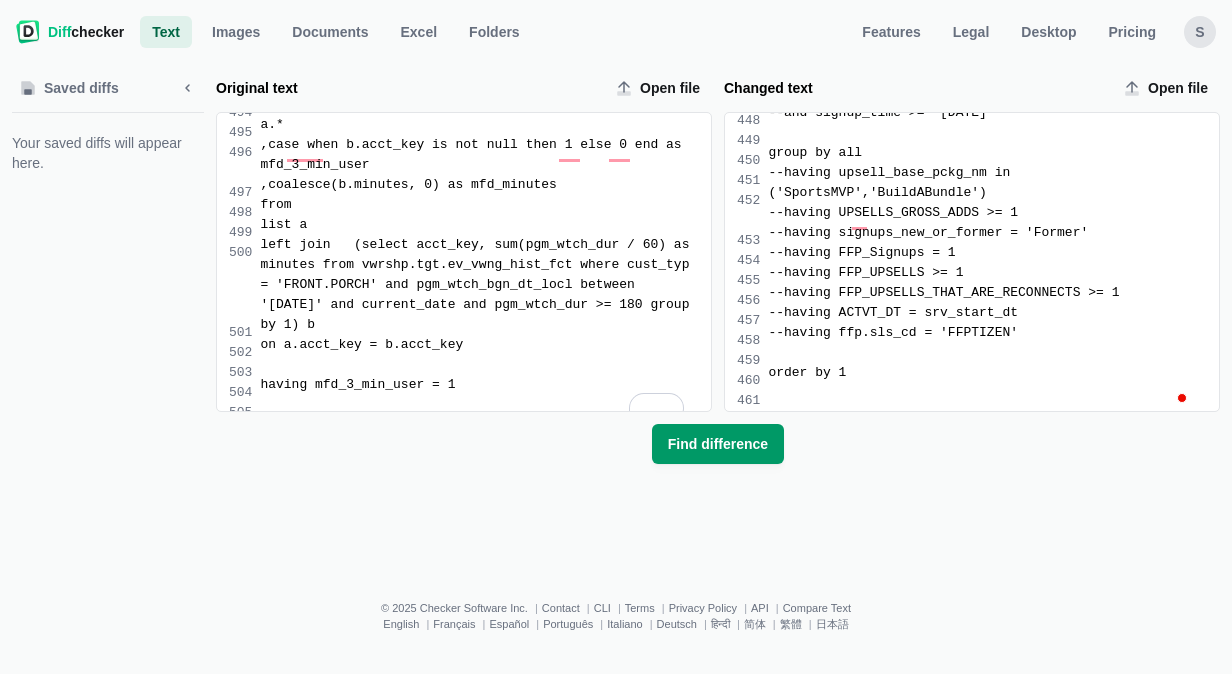 click on "Find difference" at bounding box center [718, 444] 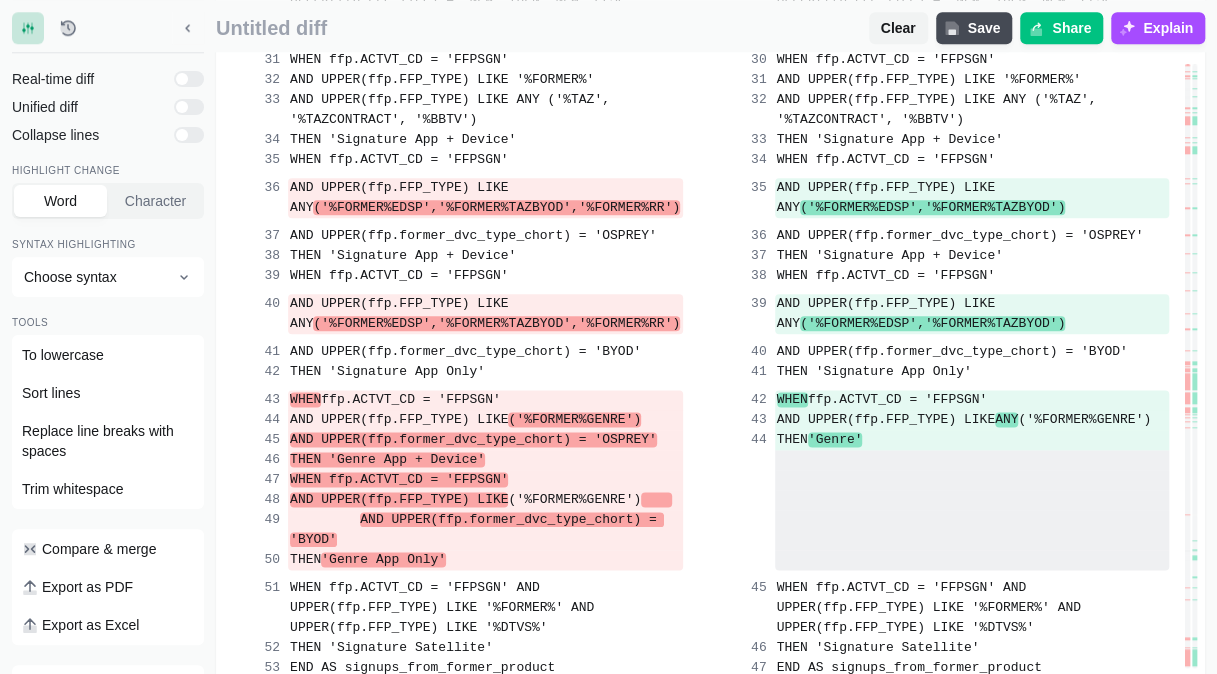 scroll, scrollTop: 1032, scrollLeft: 0, axis: vertical 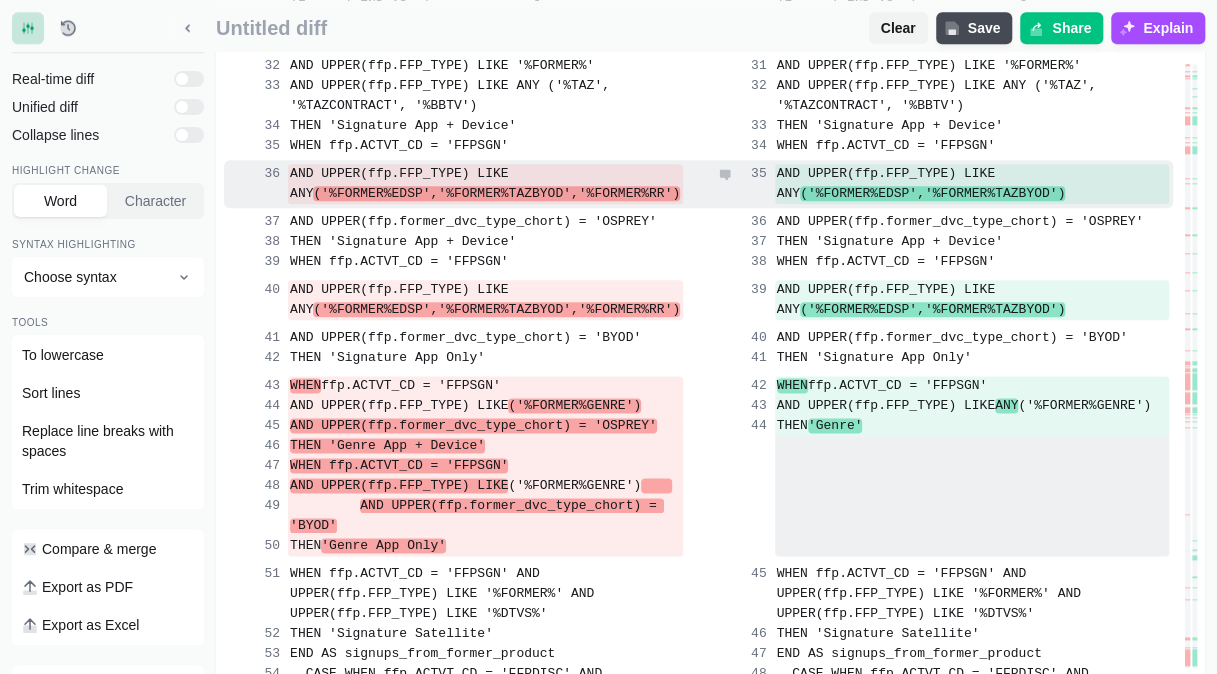 click on "AND UPPER(ffp.FFP_TYPE) LIKE ANY  ('%FORMER%EDSP','%FORMER%TAZBYOD')" at bounding box center [942, 184] 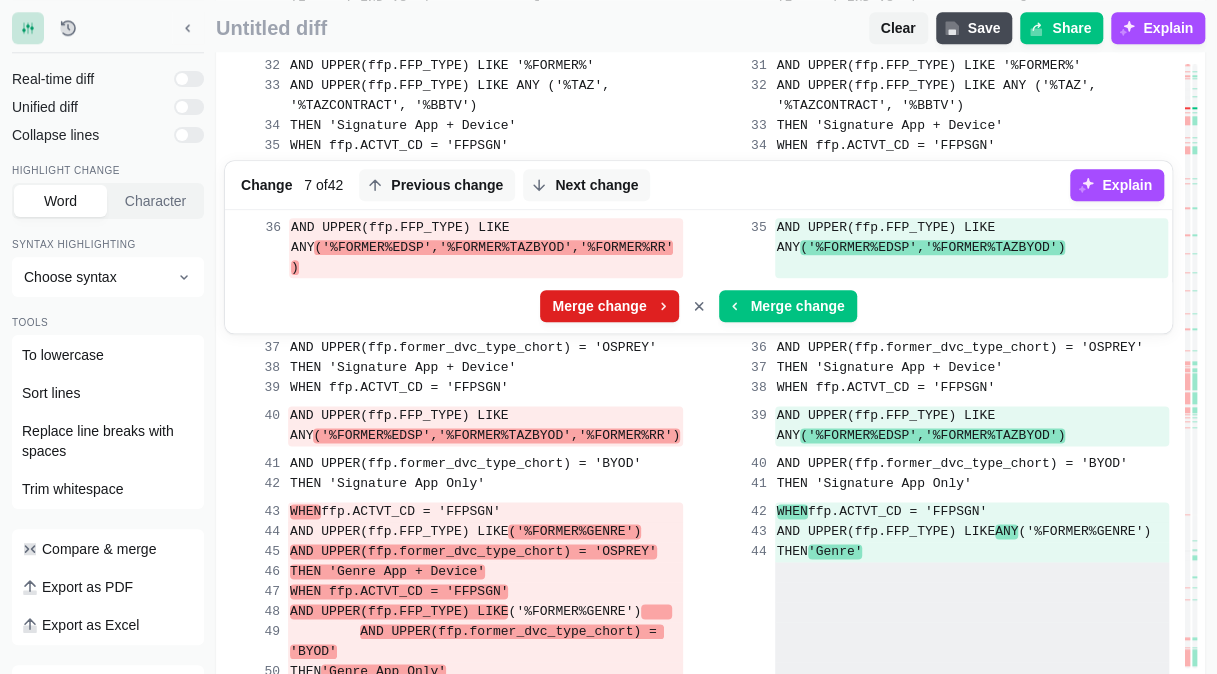 click on "Merge change" at bounding box center (599, 306) 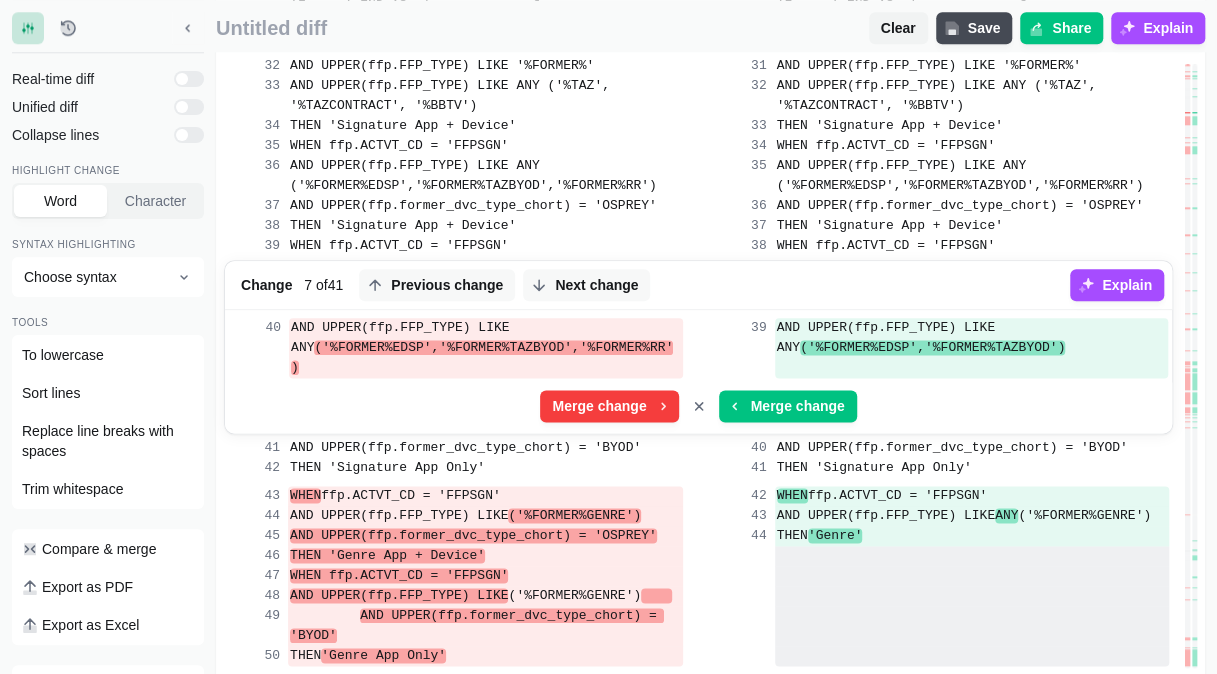 scroll, scrollTop: 12722, scrollLeft: 0, axis: vertical 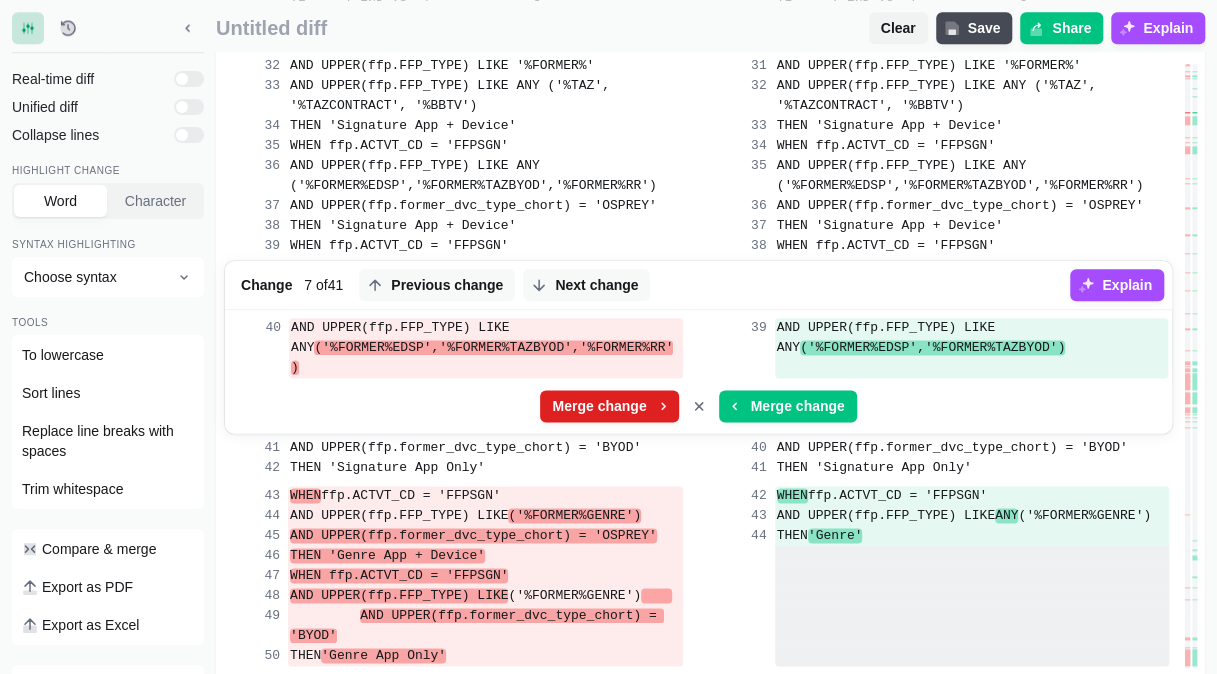 click on "Merge change" at bounding box center [599, 406] 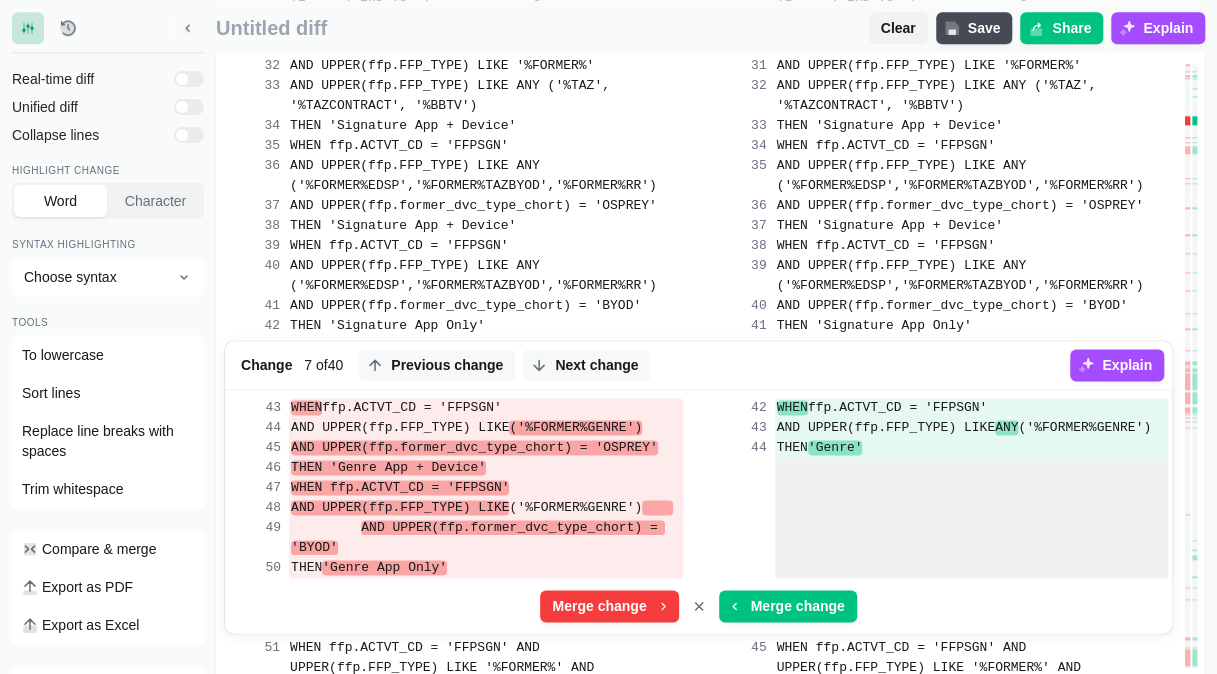 scroll, scrollTop: 12722, scrollLeft: 0, axis: vertical 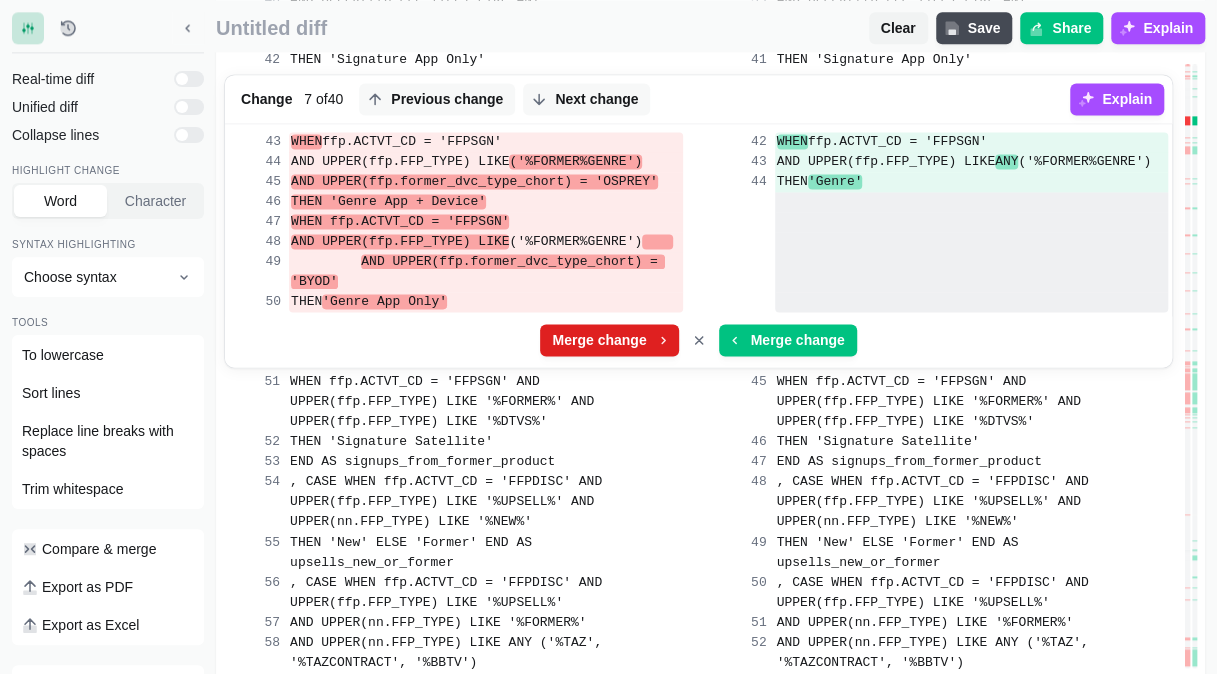click on "Merge change" at bounding box center (599, 340) 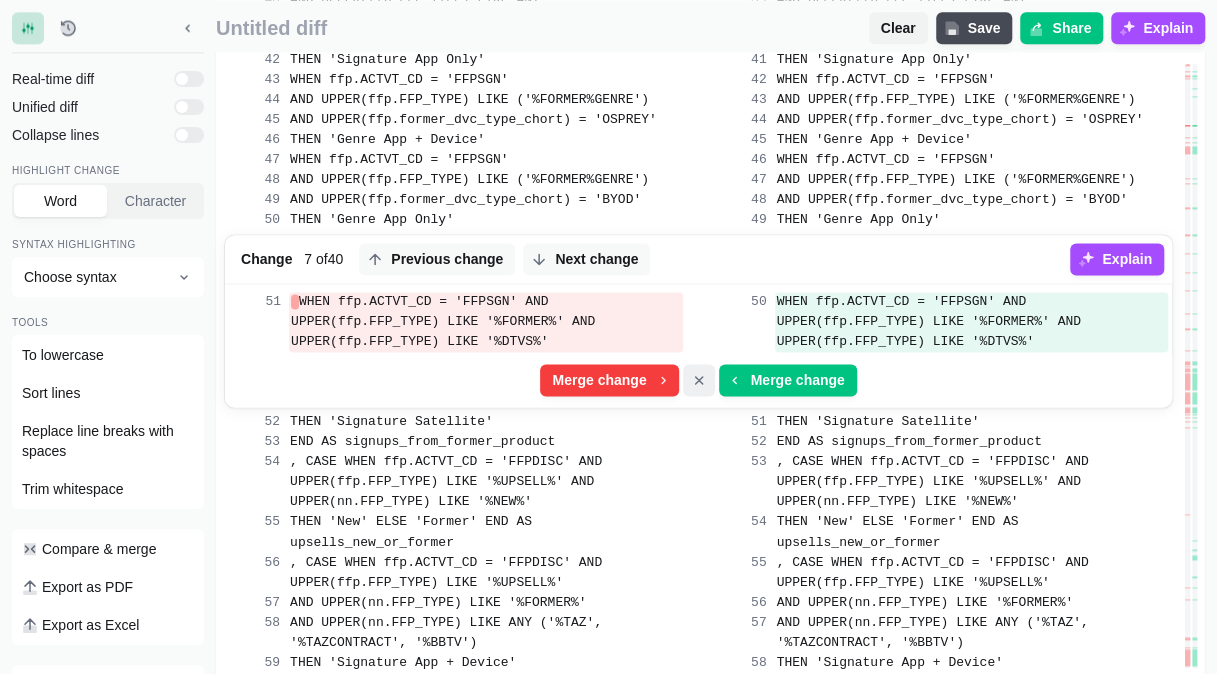 click 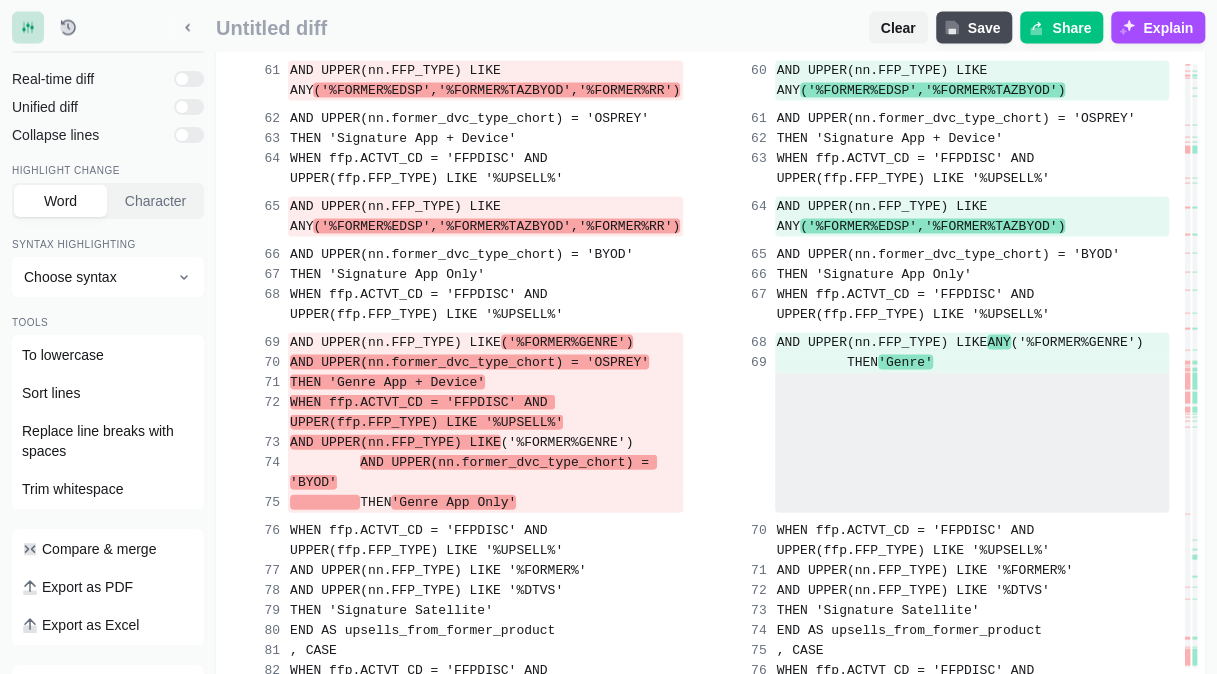 scroll, scrollTop: 1865, scrollLeft: 0, axis: vertical 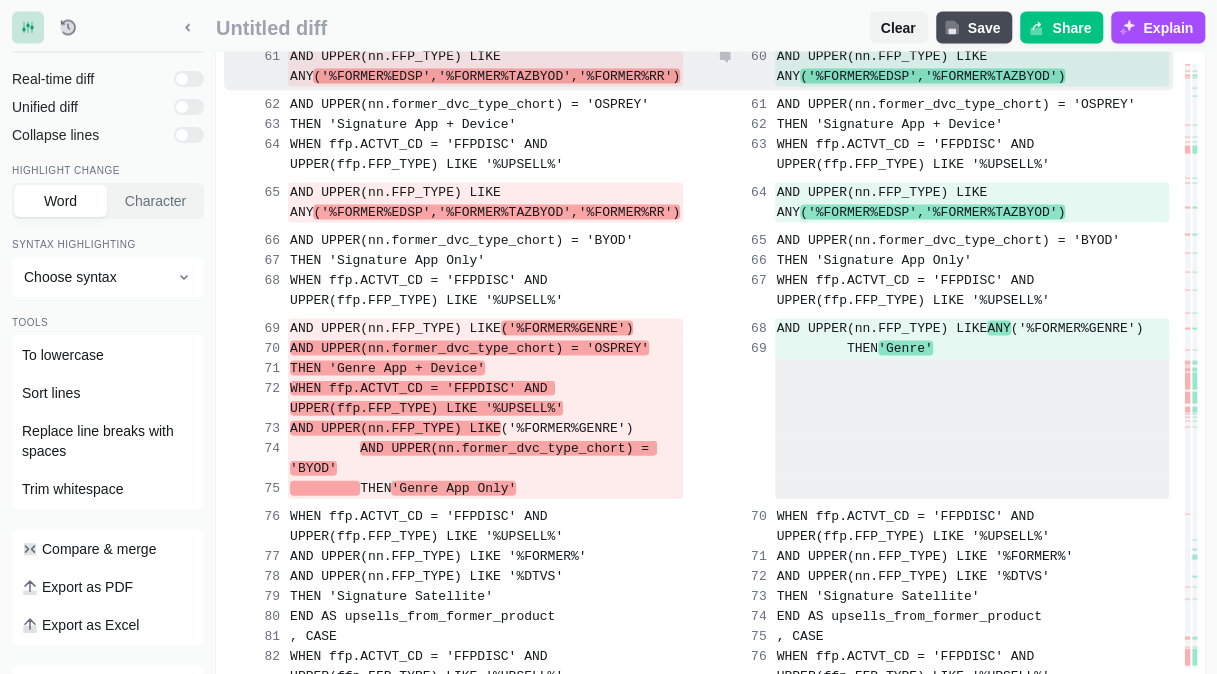 click on "AND UPPER(nn.FFP_TYPE) LIKE ANY  ('%FORMER%EDSP','%FORMER%TAZBYOD')" at bounding box center (942, 67) 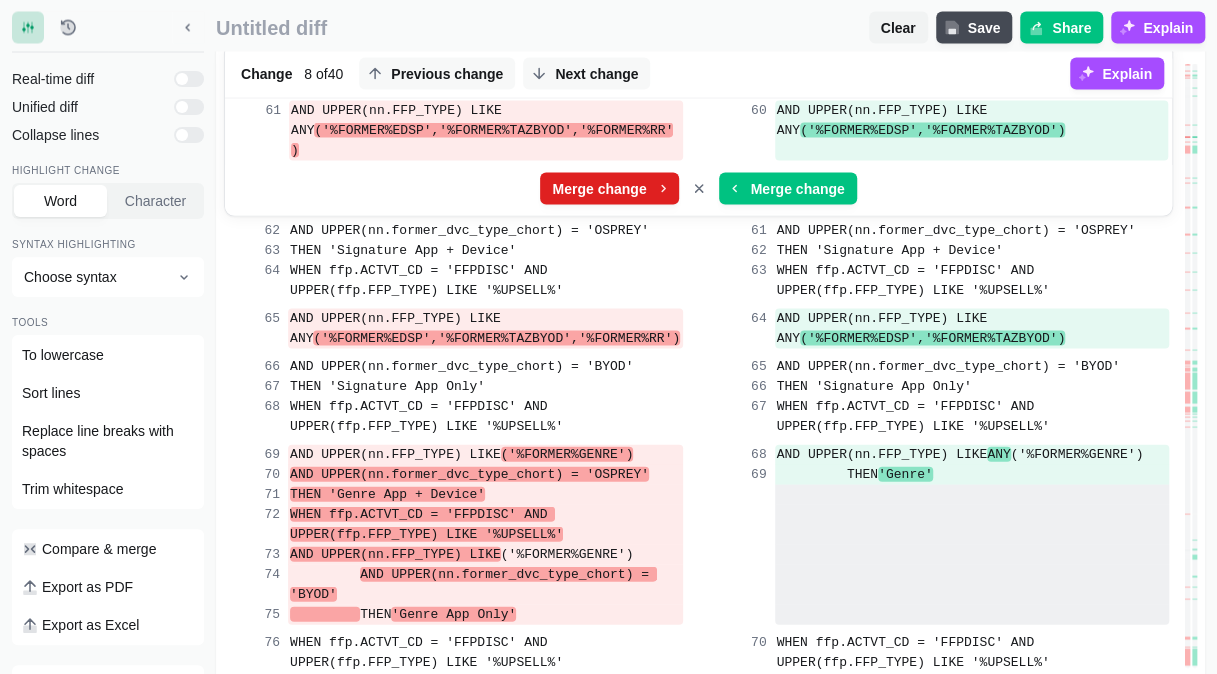 click on "Merge change" at bounding box center (599, 189) 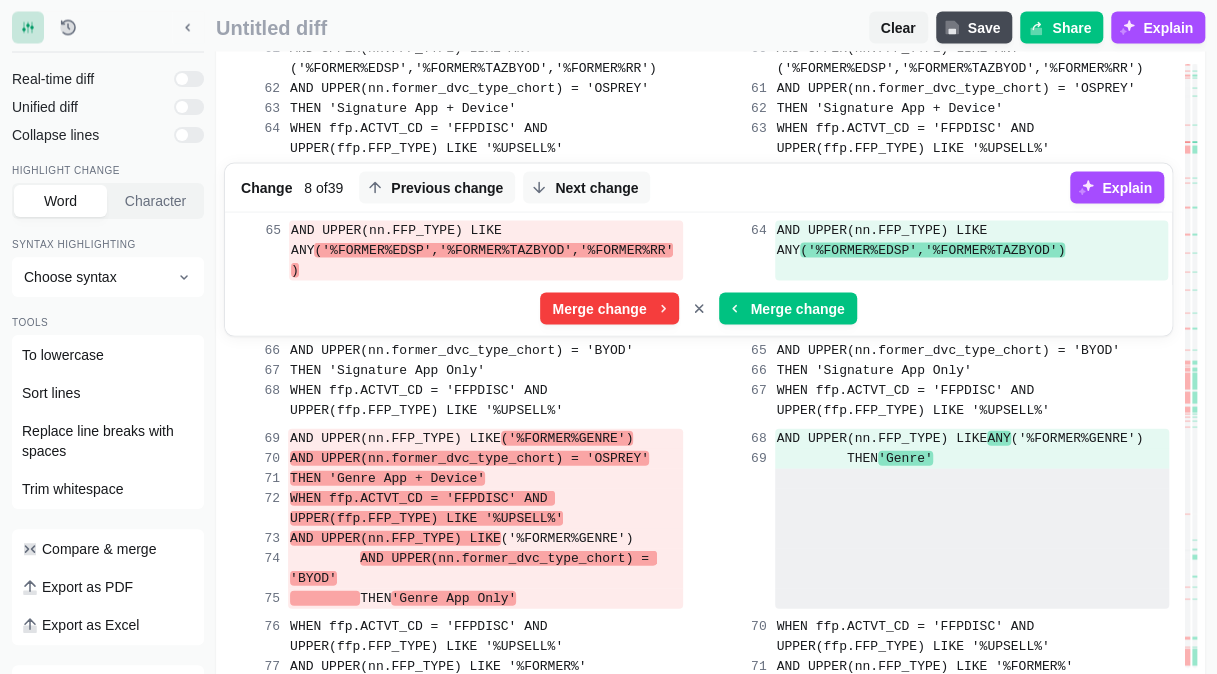 scroll, scrollTop: 12882, scrollLeft: 0, axis: vertical 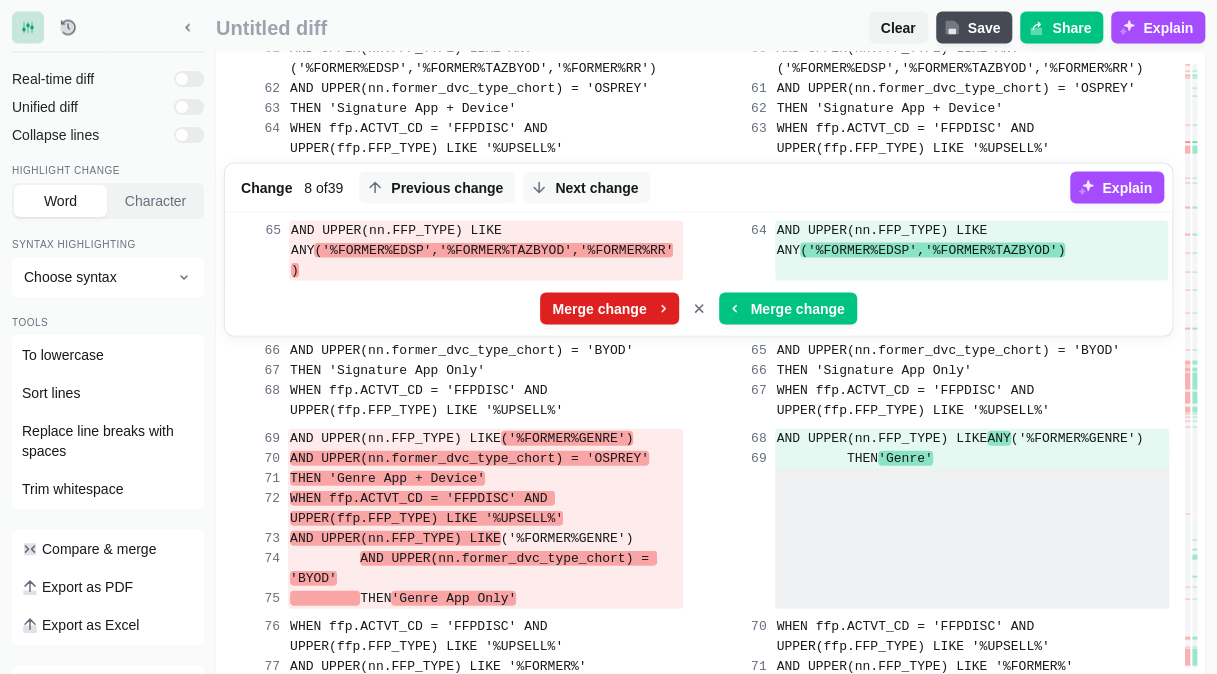 click on "Merge change" at bounding box center (599, 309) 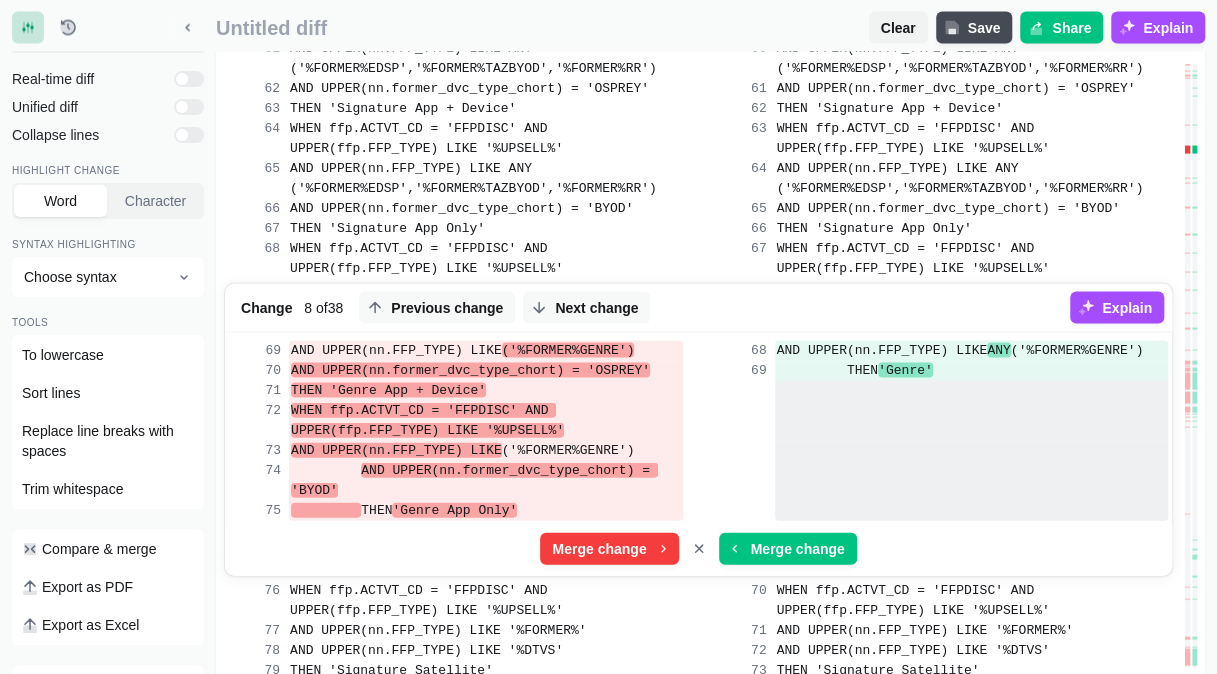 scroll, scrollTop: 12882, scrollLeft: 0, axis: vertical 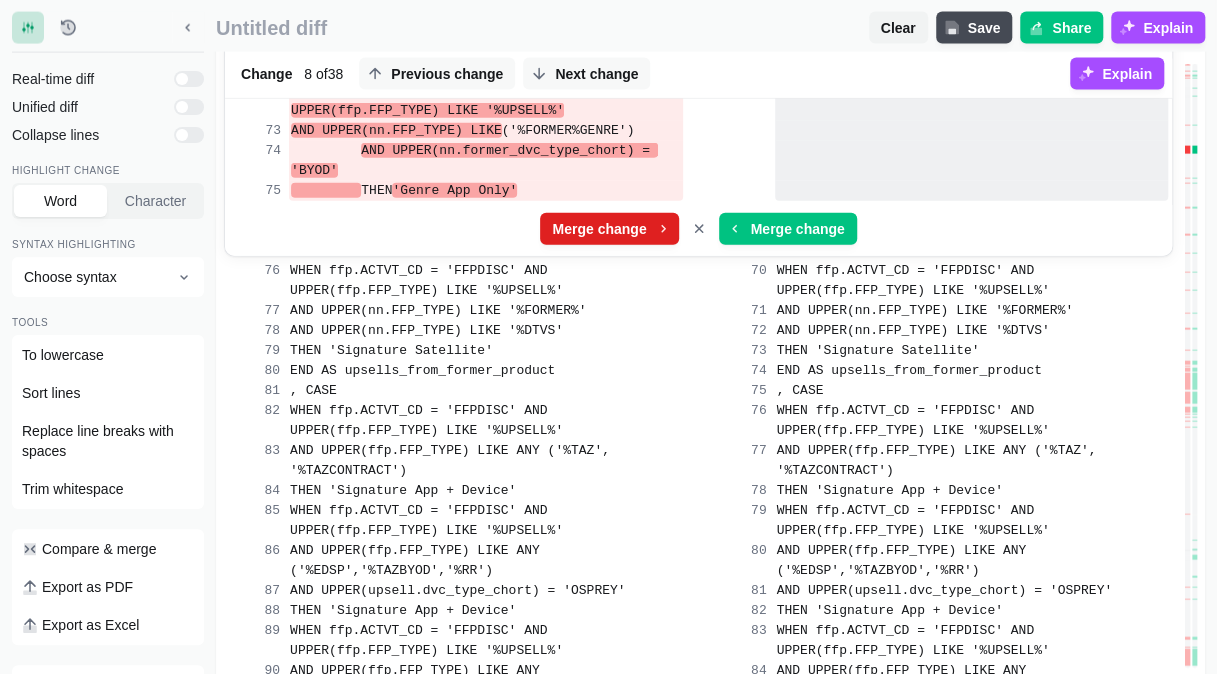 click on "Merge change" at bounding box center [599, 229] 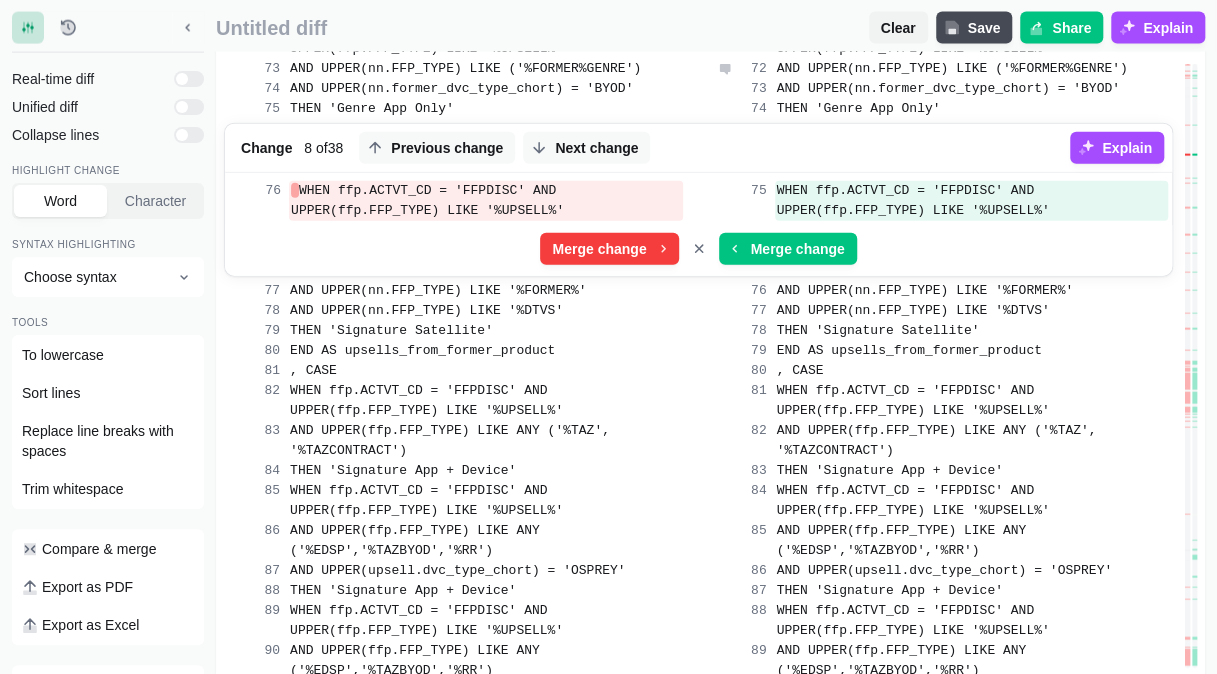 click on "AND UPPER(nn.FFP_TYPE) LIKE ('%FORMER%GENRE')" at bounding box center (952, 68) 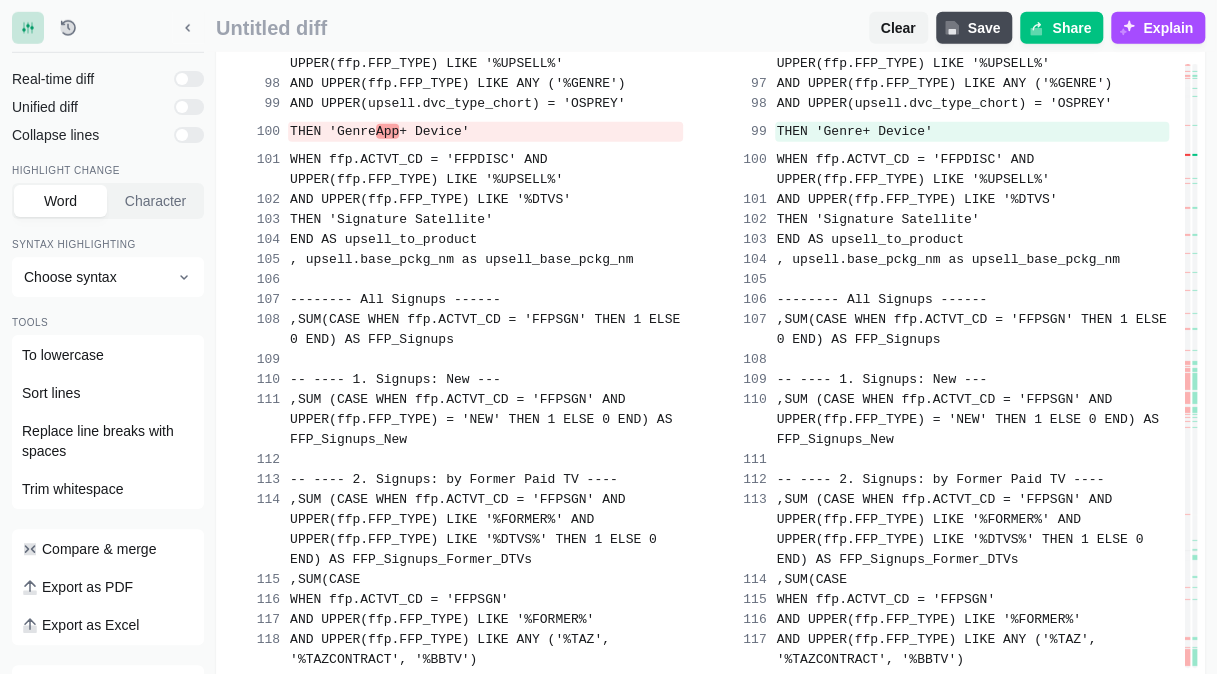 scroll, scrollTop: 3002, scrollLeft: 0, axis: vertical 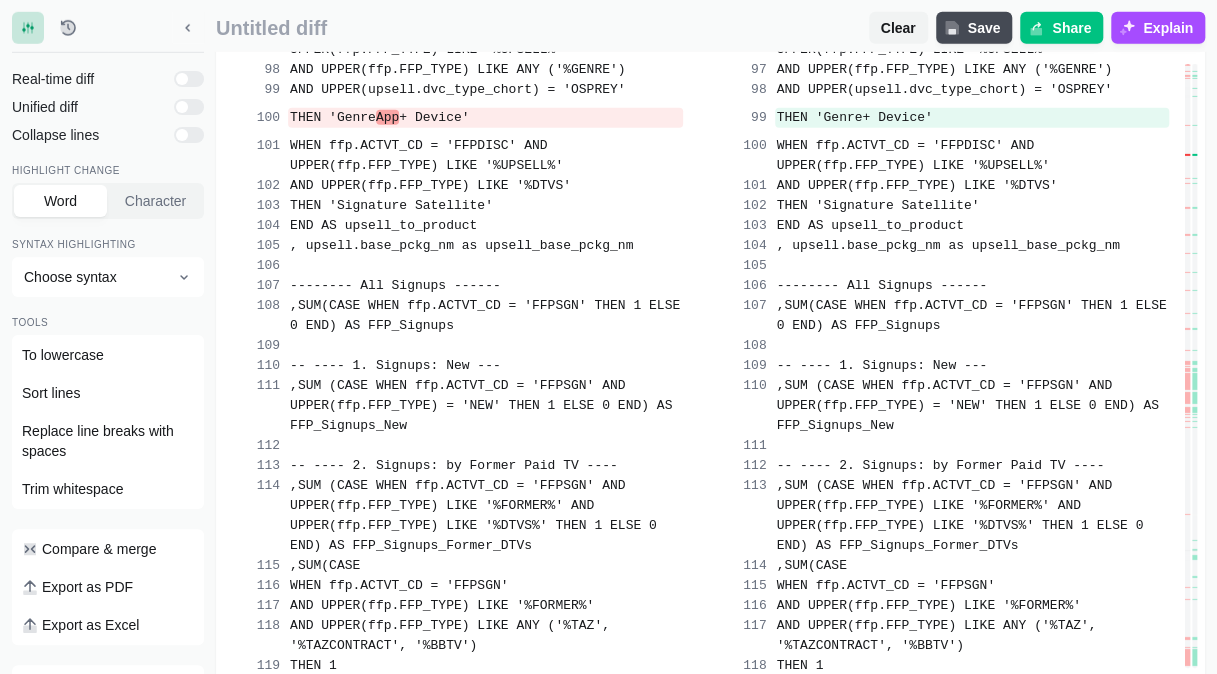 click on "THEN 'Genre  App  Only'" at bounding box center (485, 2) 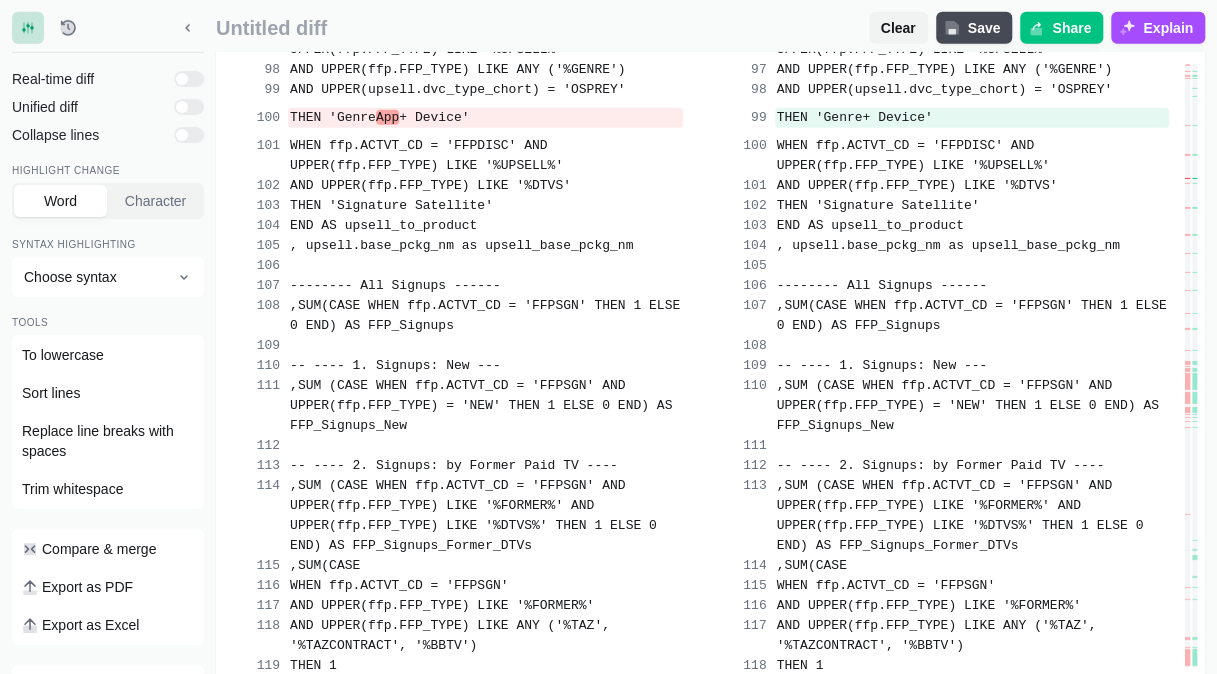 click on "Merge change" at bounding box center (599, -12) 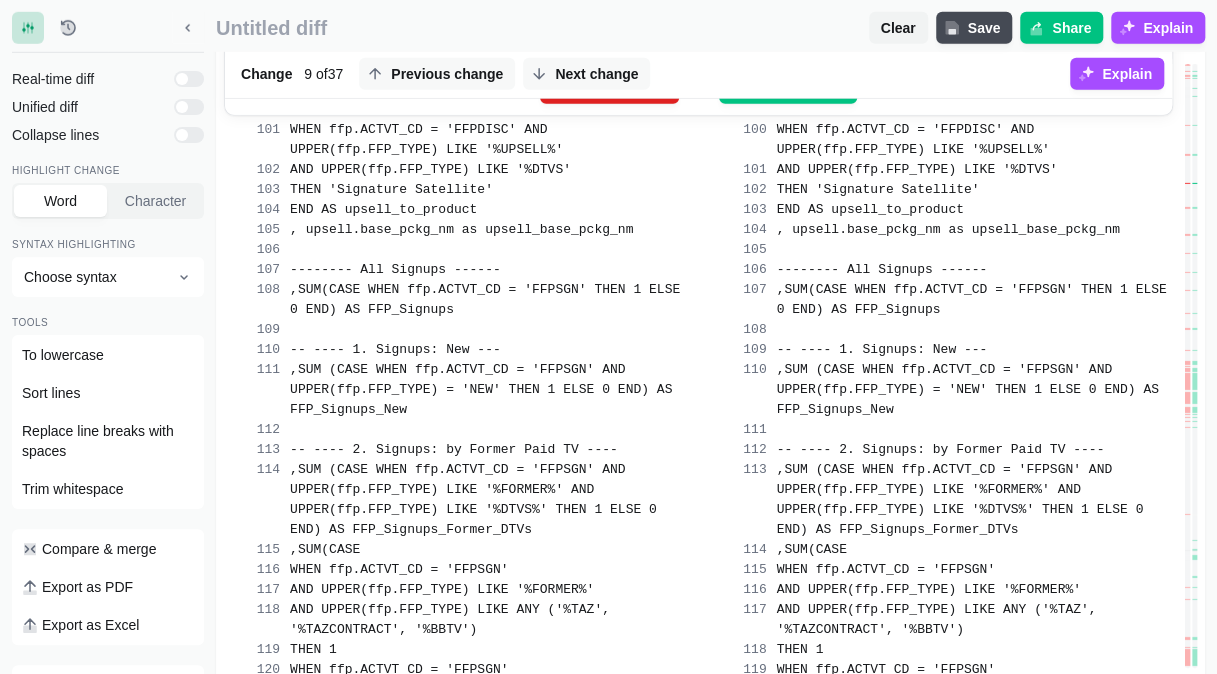 click on "Merge change" at bounding box center (599, 88) 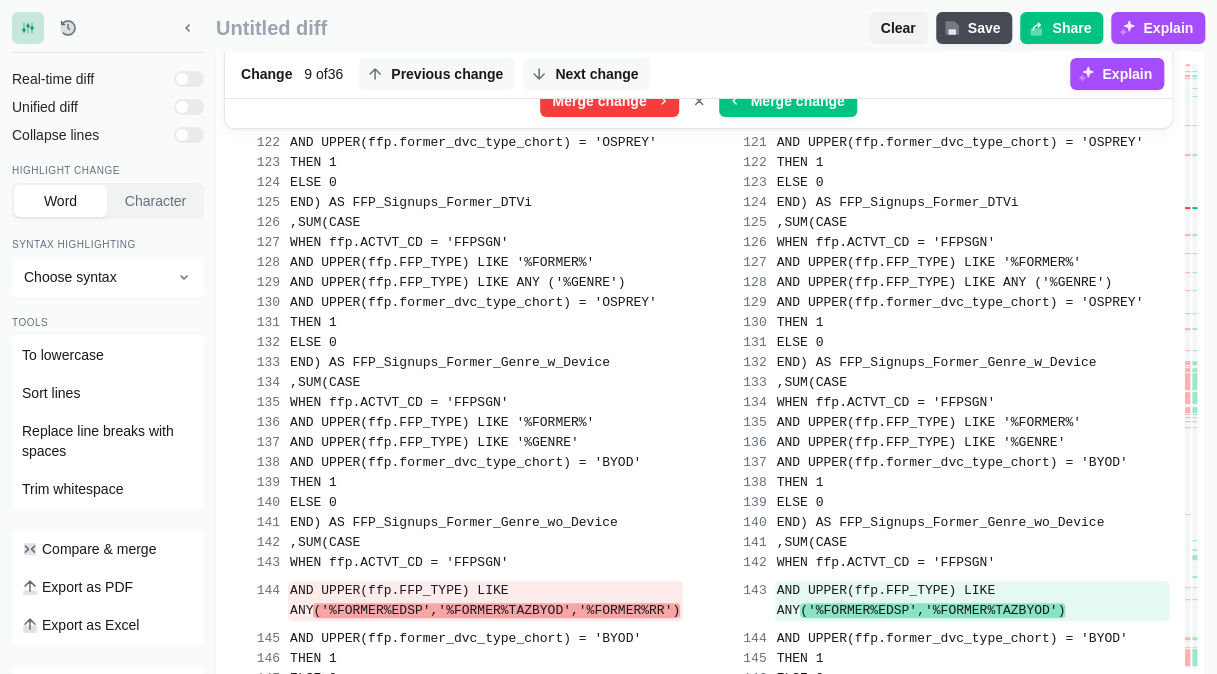 scroll, scrollTop: 3623, scrollLeft: 0, axis: vertical 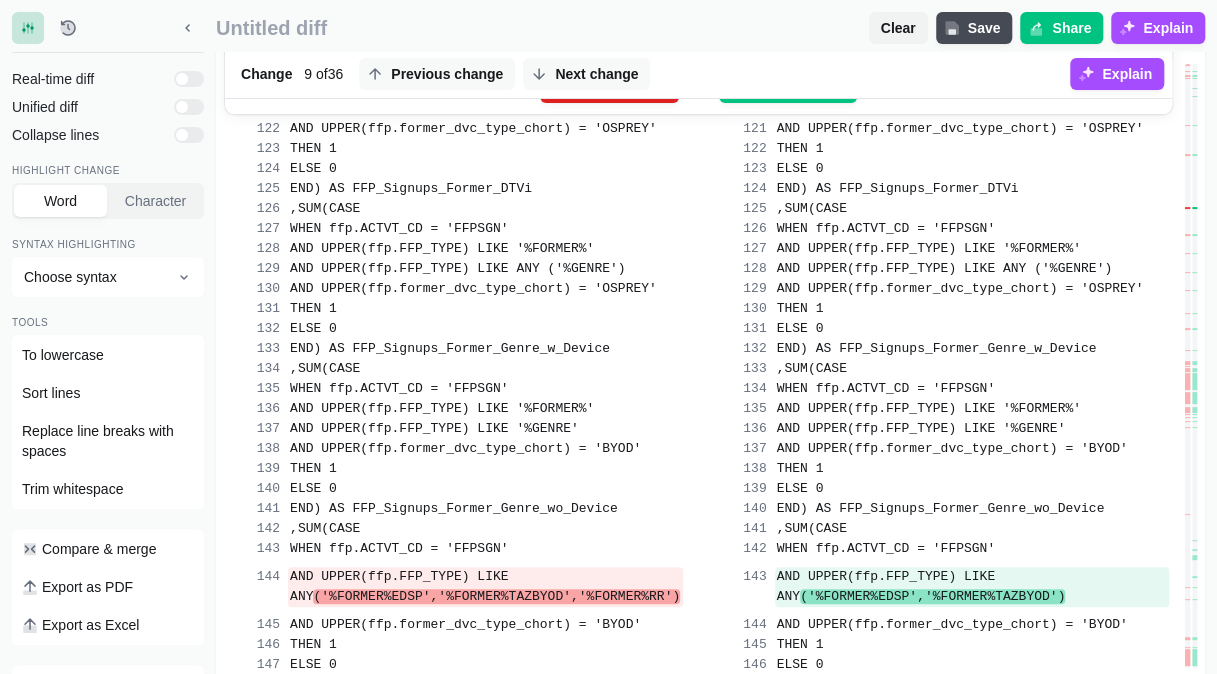 click on "Merge change" at bounding box center (599, 87) 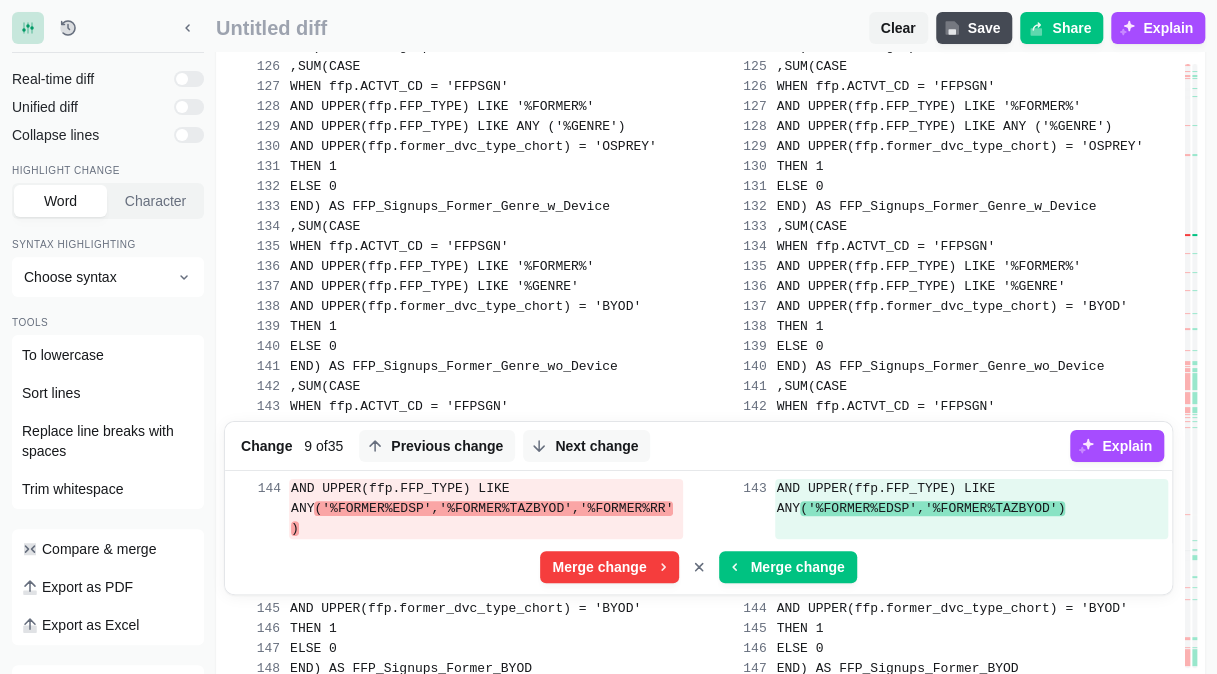 scroll, scrollTop: 13002, scrollLeft: 0, axis: vertical 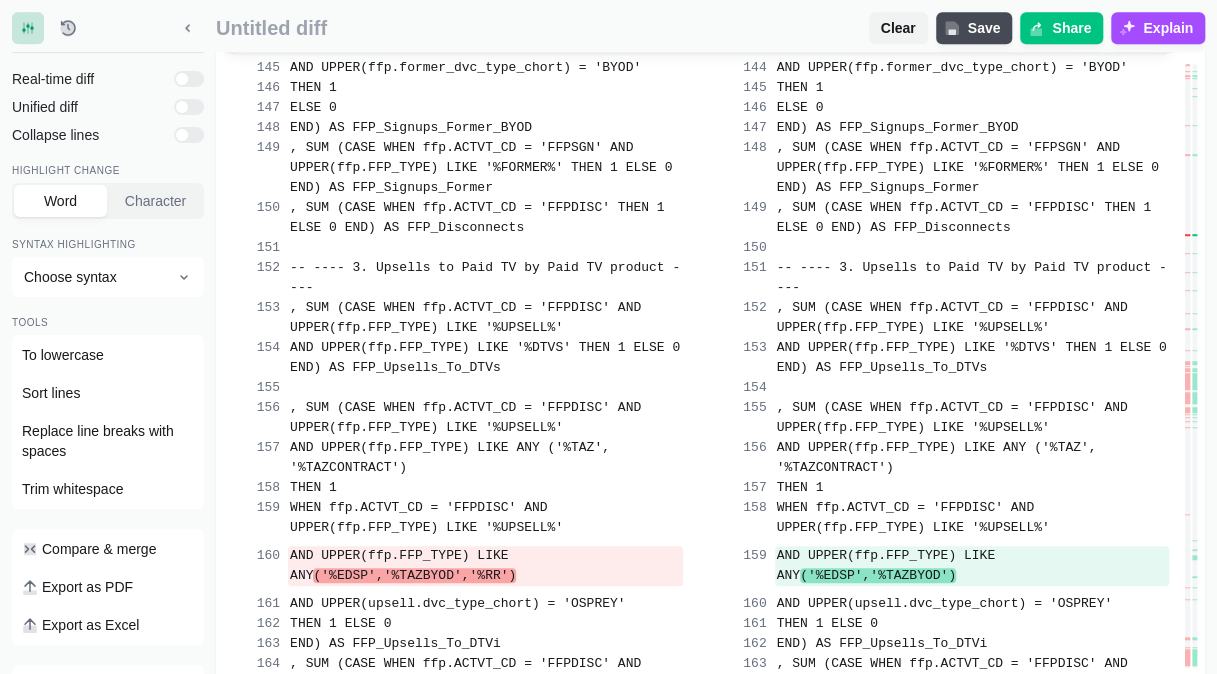 click on "Merge change" at bounding box center [599, 26] 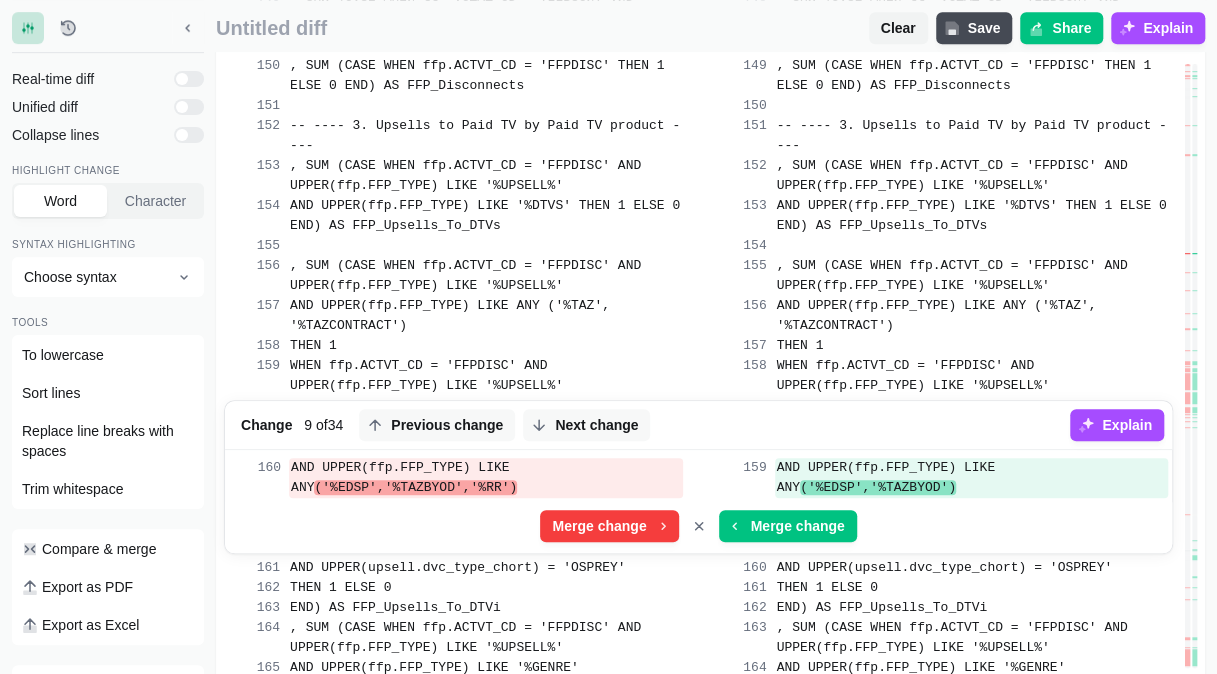 scroll, scrollTop: 13002, scrollLeft: 0, axis: vertical 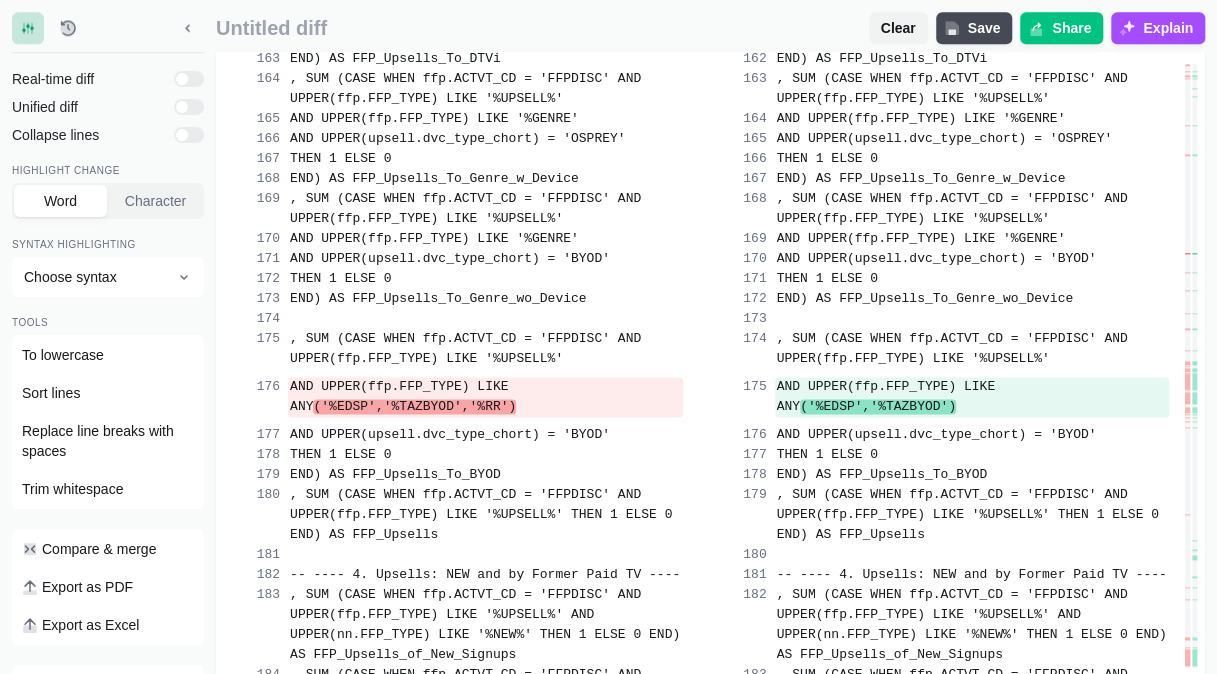 click on "Merge change" at bounding box center (599, -23) 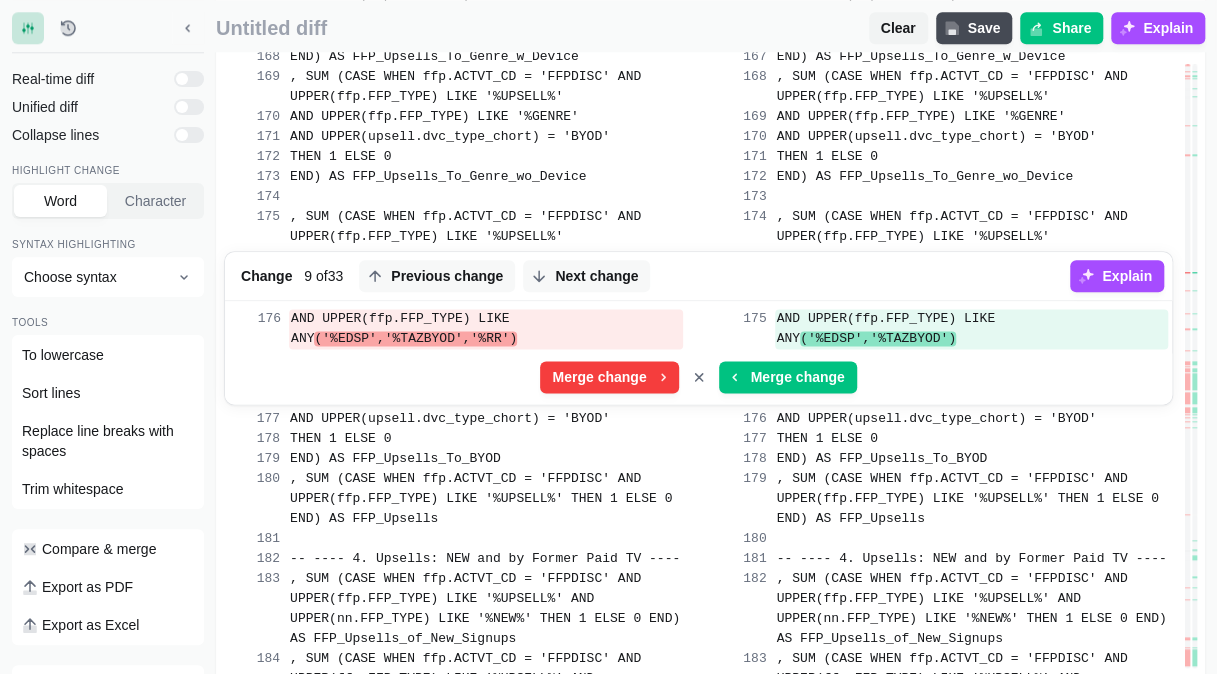 scroll, scrollTop: 13022, scrollLeft: 0, axis: vertical 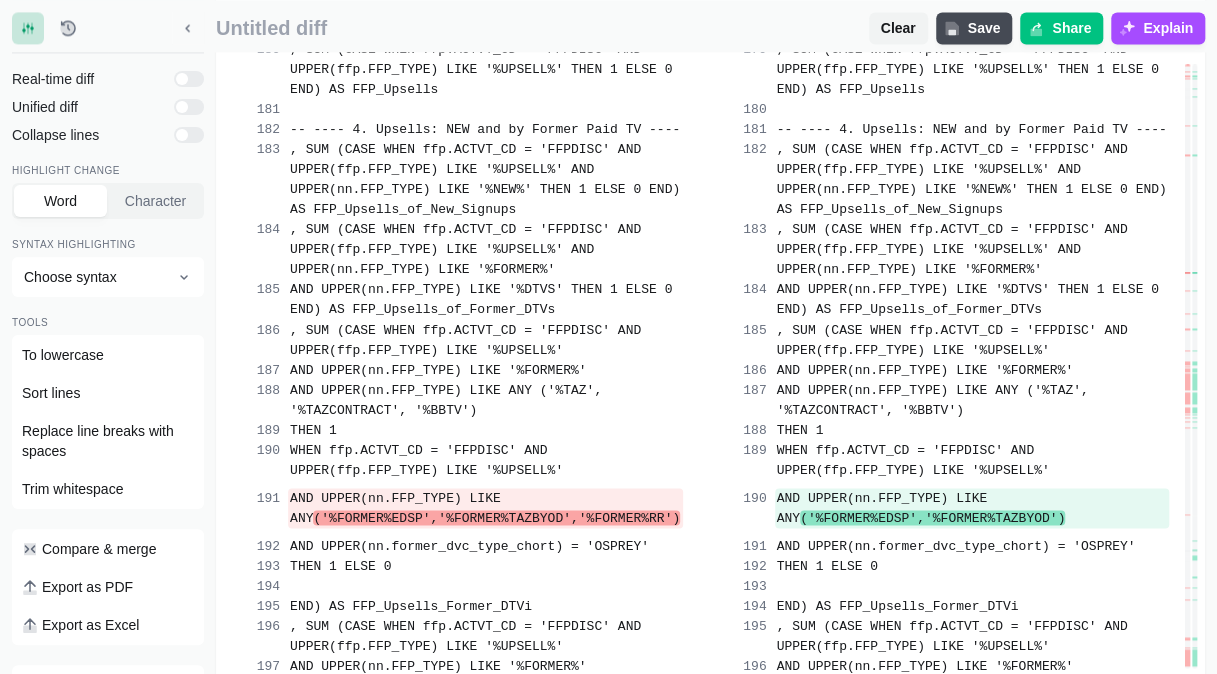 click on "Merge change" at bounding box center [599, -52] 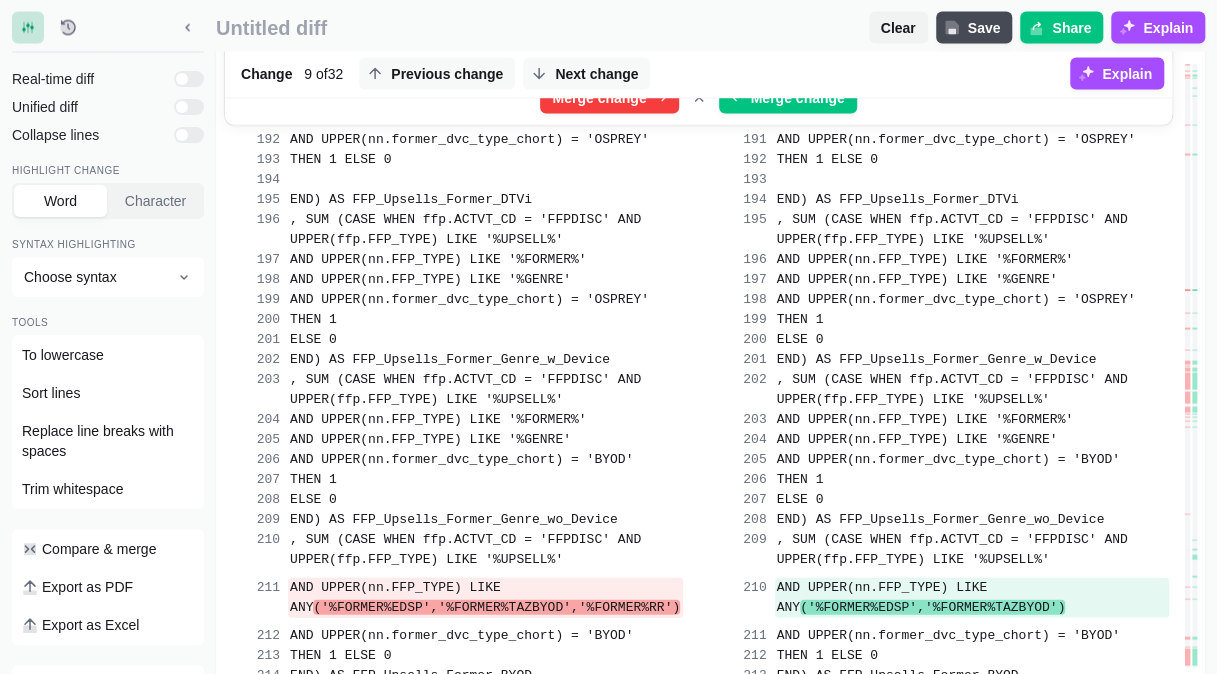 scroll, scrollTop: 5741, scrollLeft: 0, axis: vertical 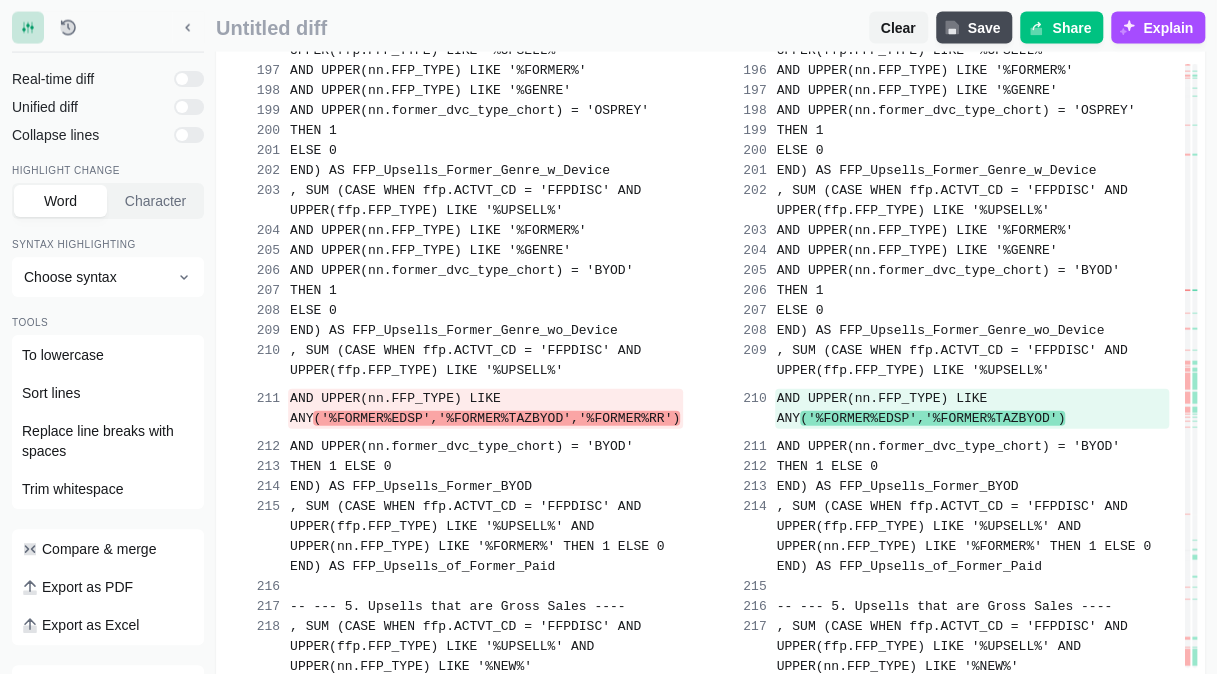 click on "Merge change" at bounding box center (599, -91) 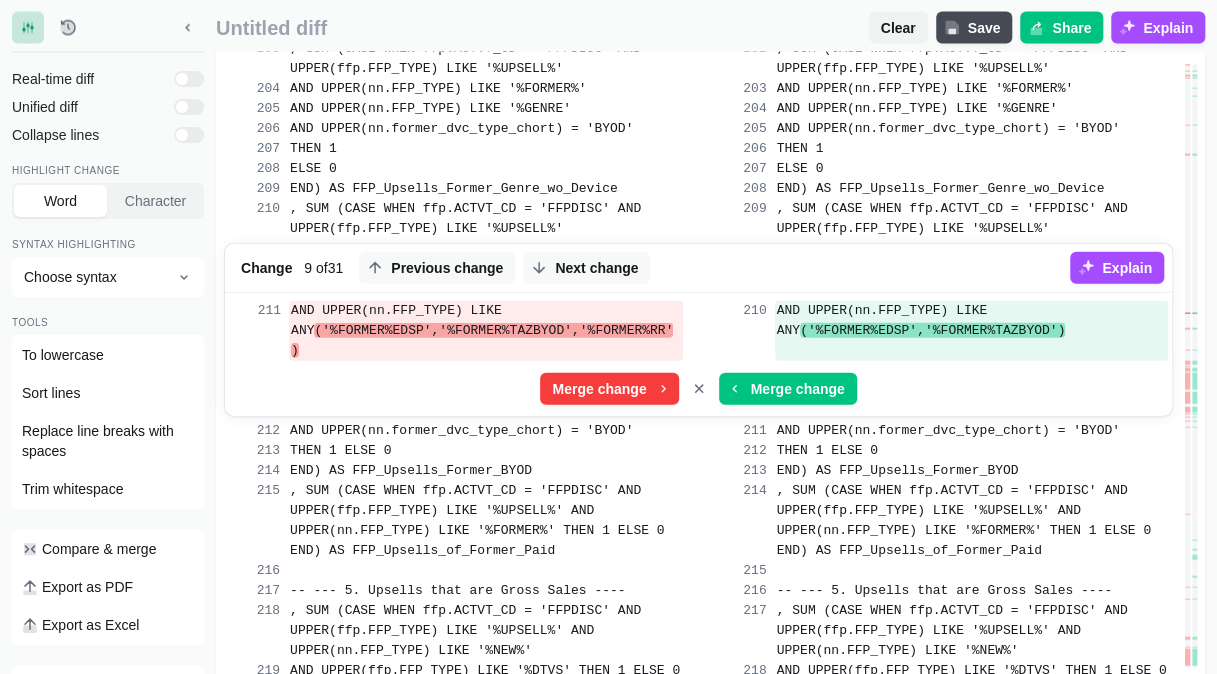 scroll, scrollTop: 13022, scrollLeft: 0, axis: vertical 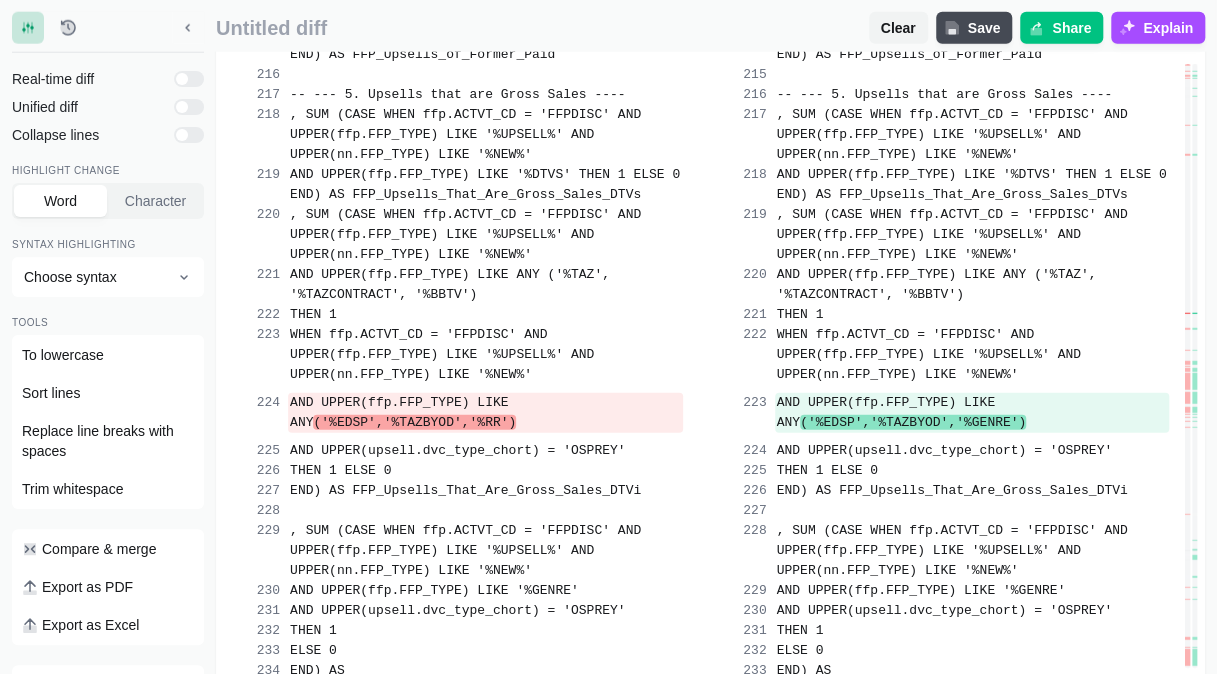 click on "Merge change" at bounding box center [599, -107] 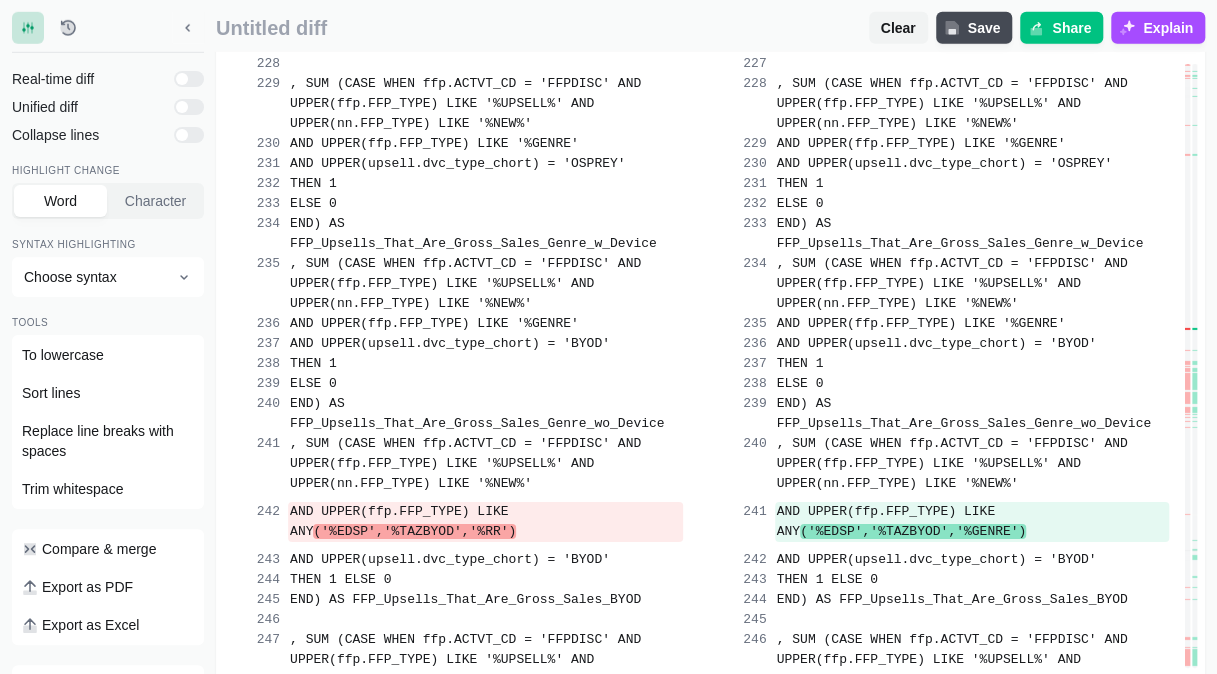 scroll, scrollTop: 6784, scrollLeft: 0, axis: vertical 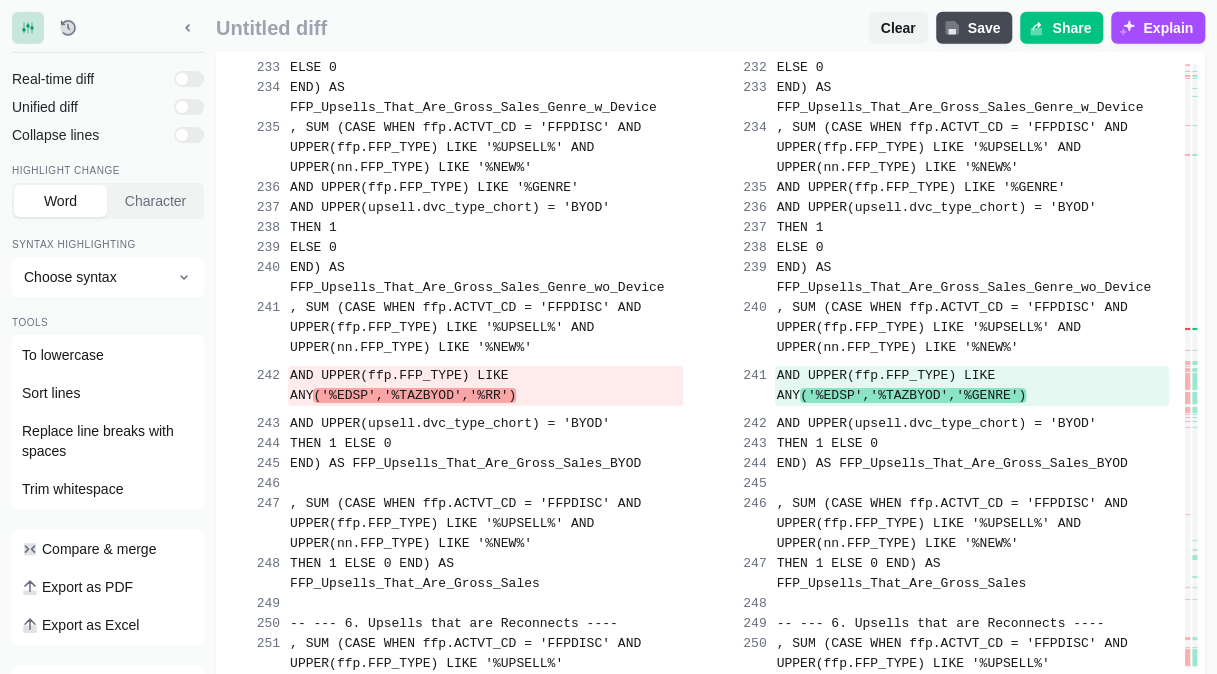 click on "Merge change" at bounding box center (599, -174) 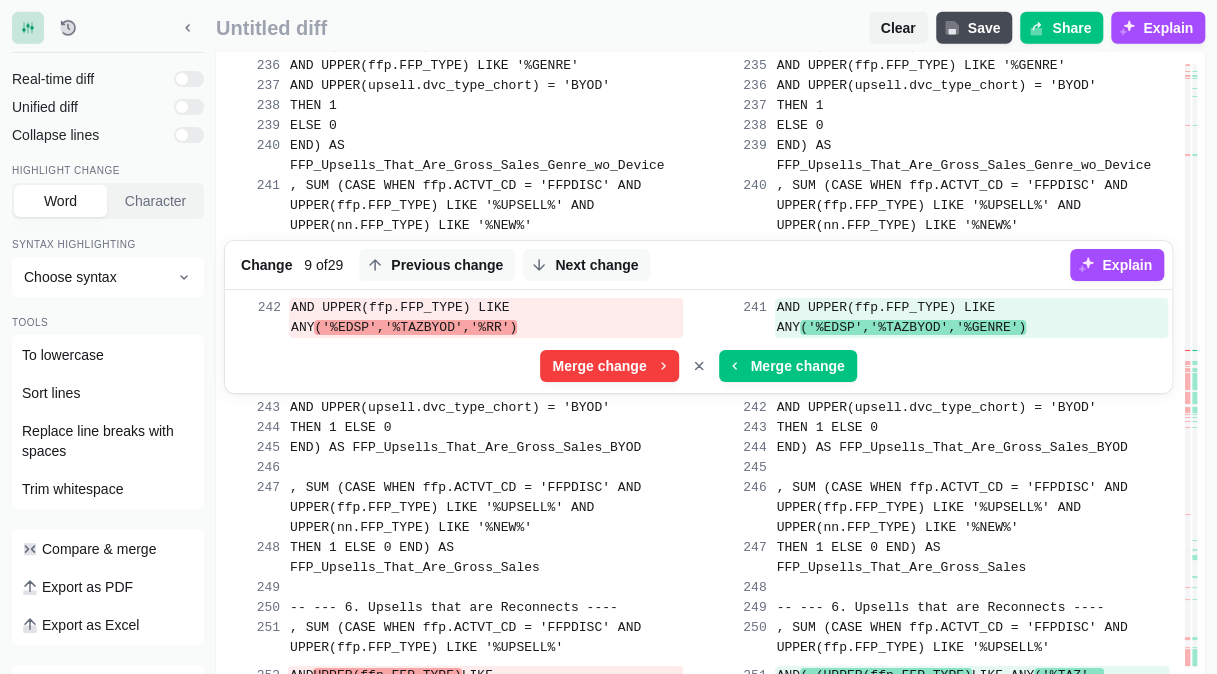 scroll, scrollTop: 13022, scrollLeft: 0, axis: vertical 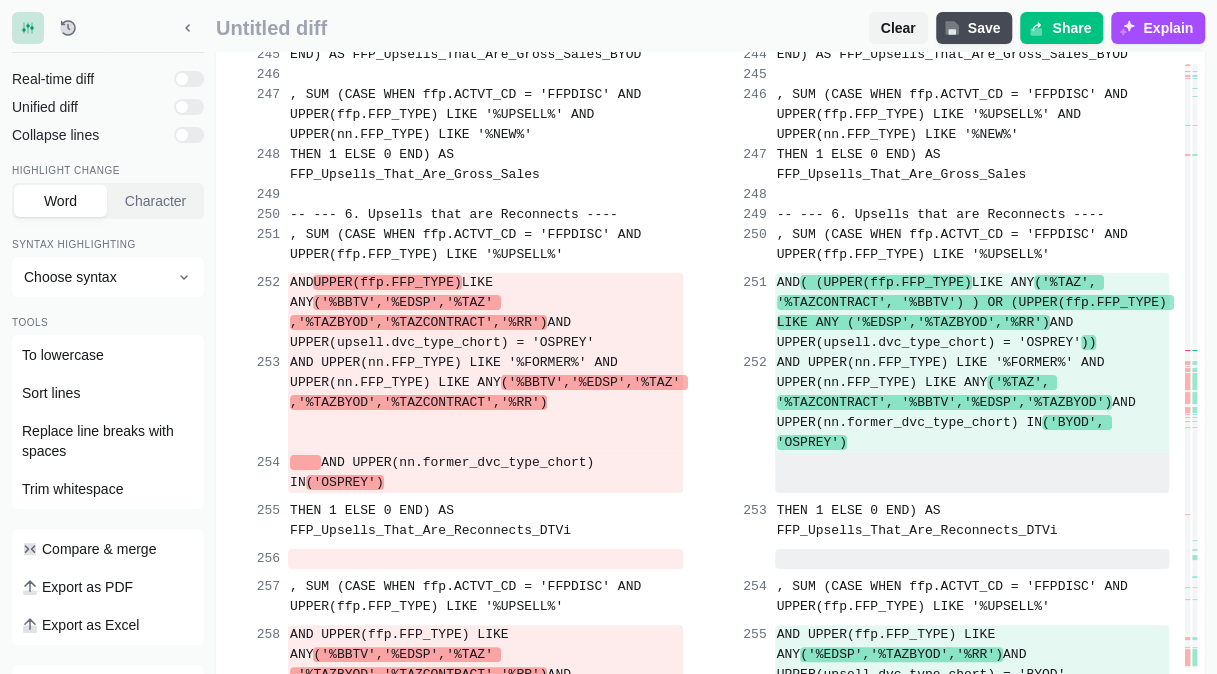 click on "Merge change" at bounding box center (599, -27) 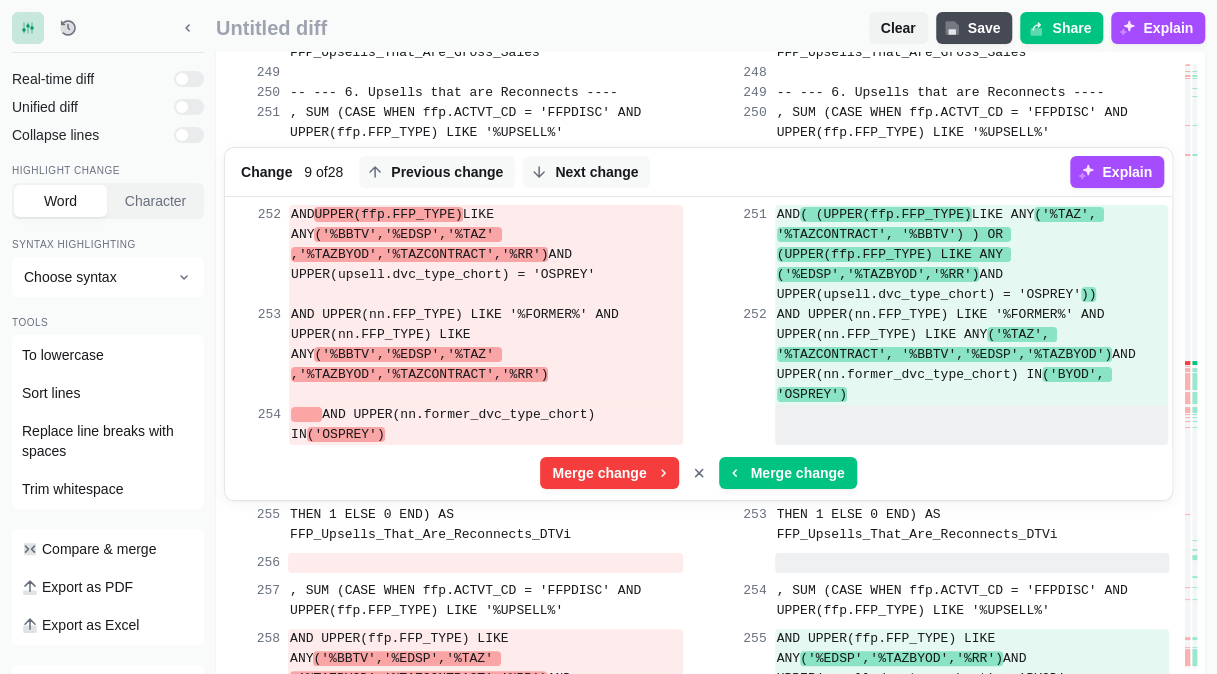 scroll, scrollTop: 13022, scrollLeft: 0, axis: vertical 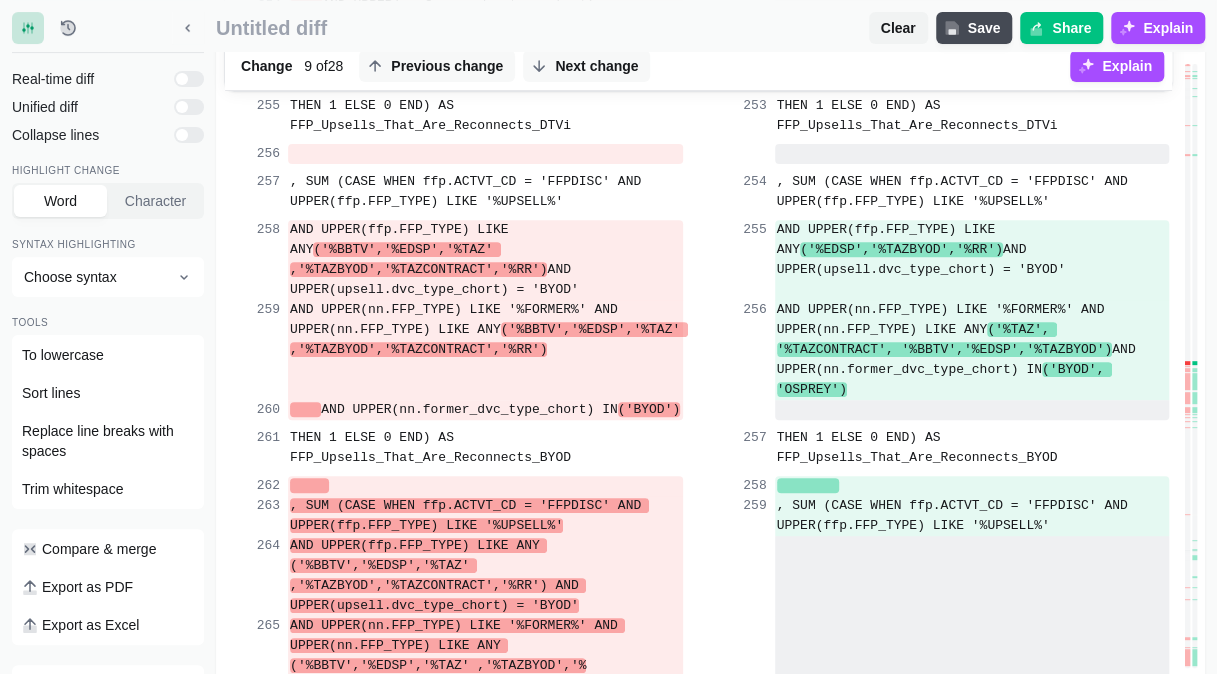 click on "Merge change" at bounding box center (599, 64) 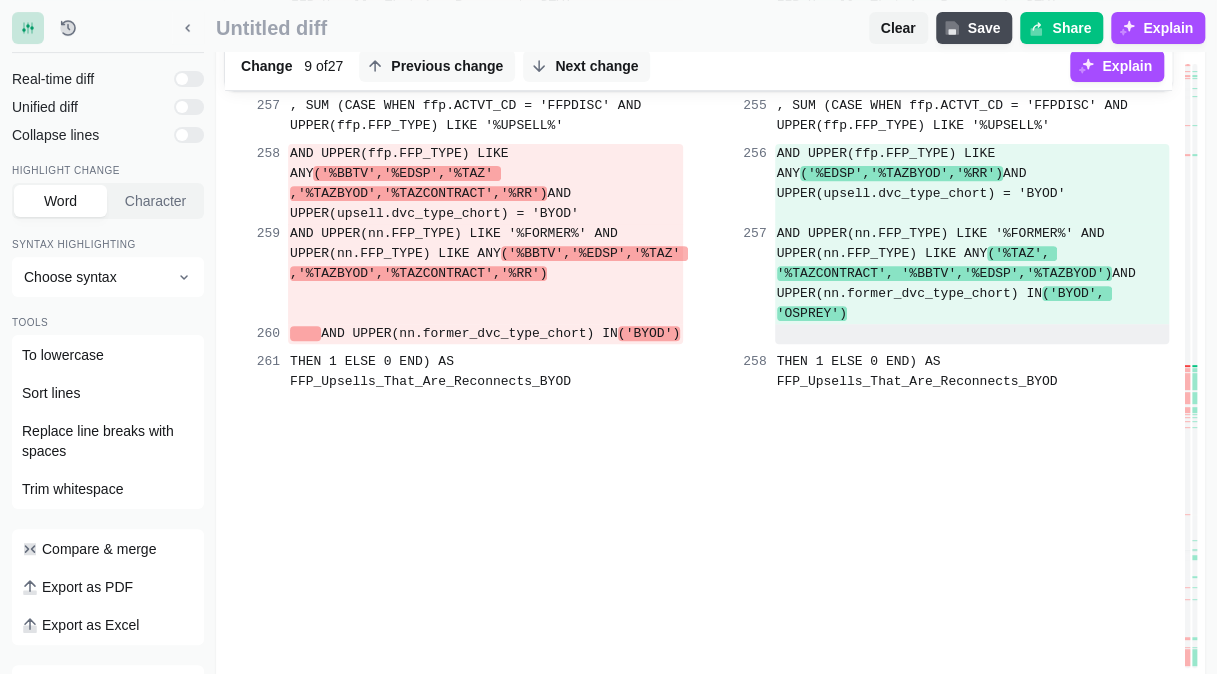 scroll, scrollTop: 12982, scrollLeft: 0, axis: vertical 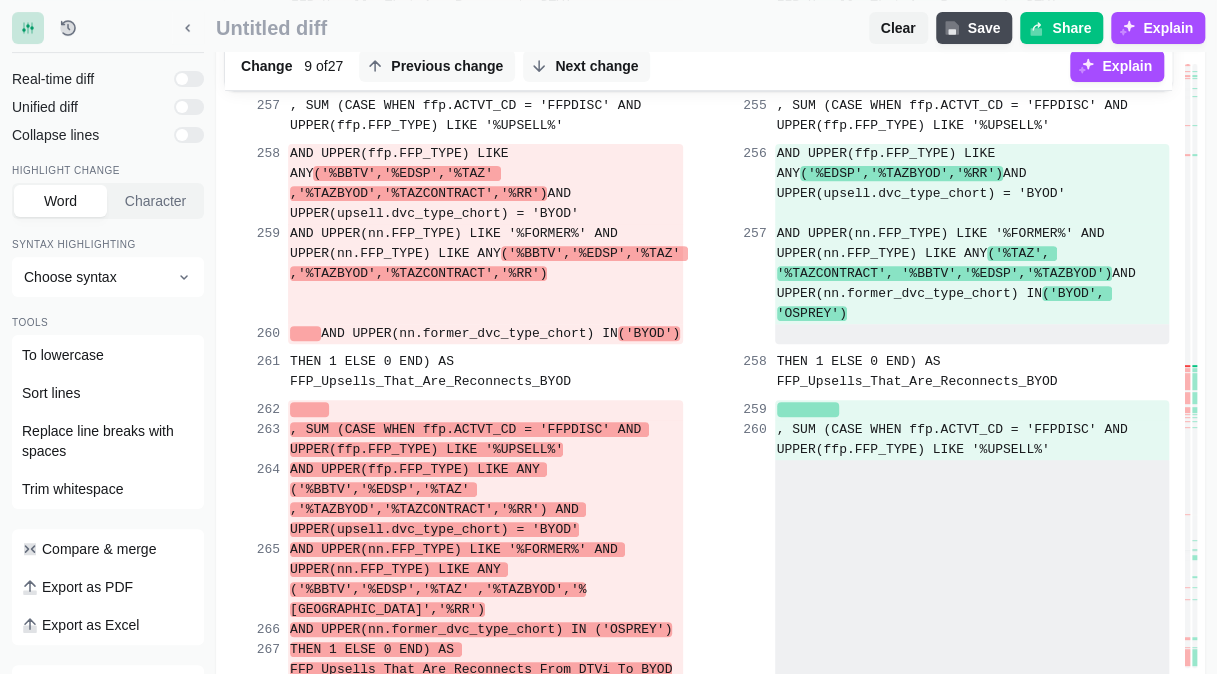 click on "Merge change" at bounding box center [599, 64] 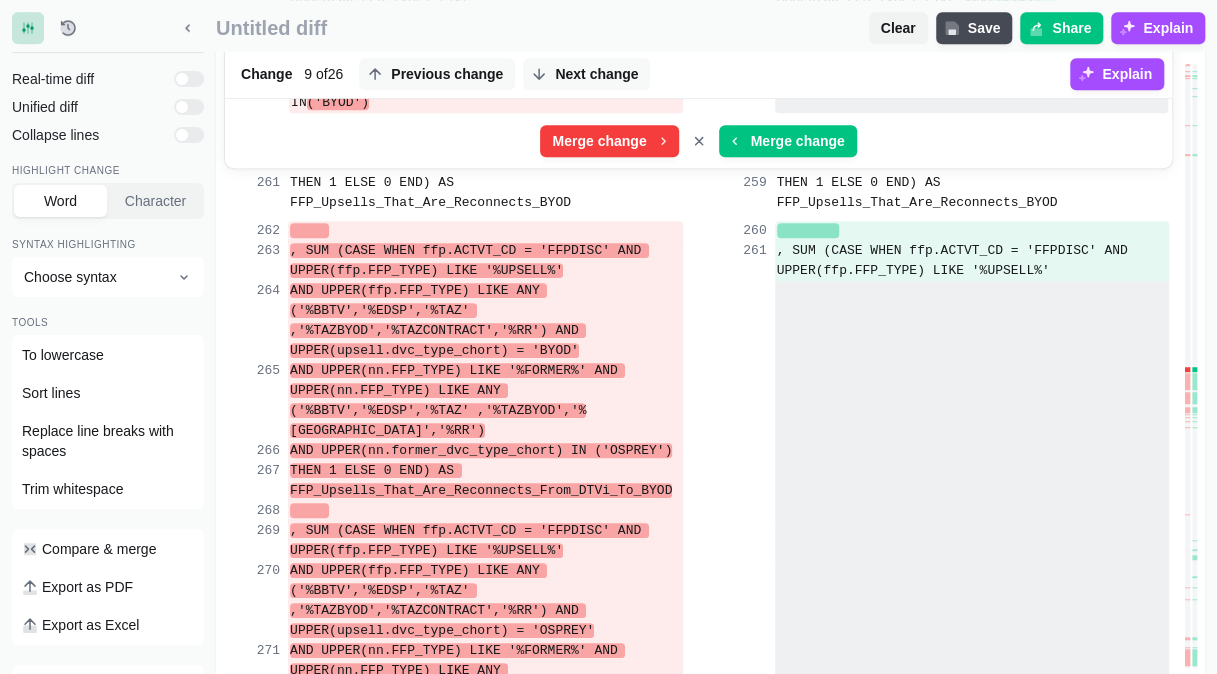 scroll, scrollTop: 7852, scrollLeft: 0, axis: vertical 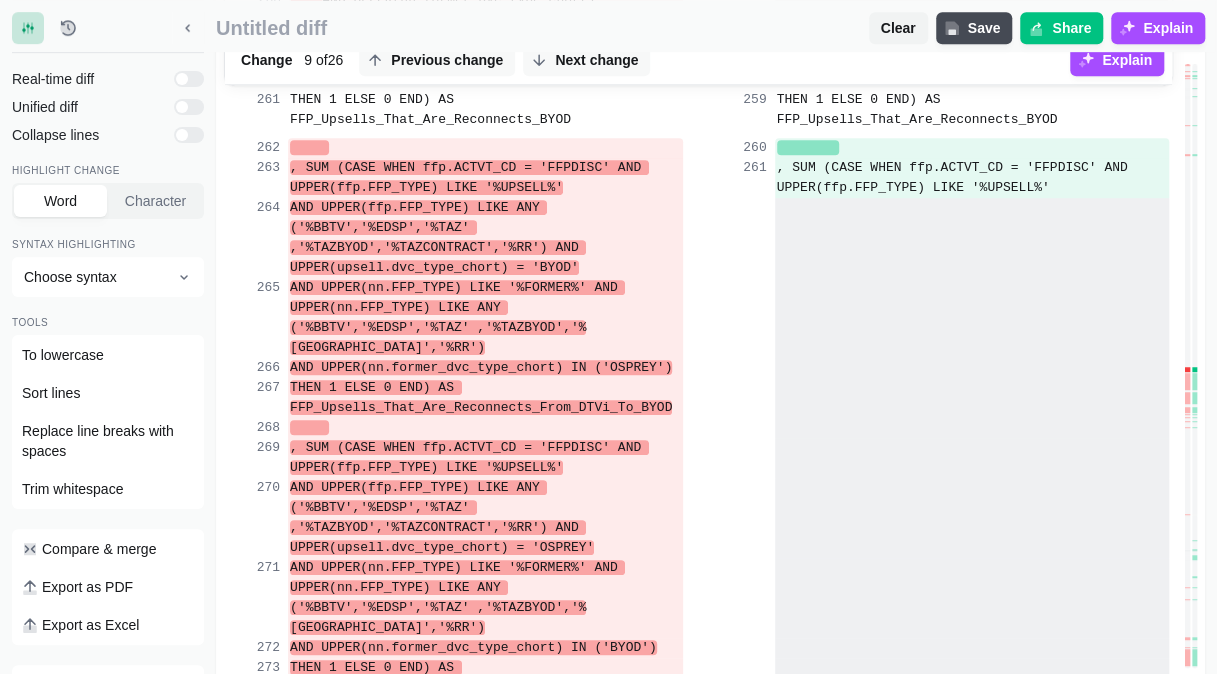 click on "Merge change" at bounding box center [599, 58] 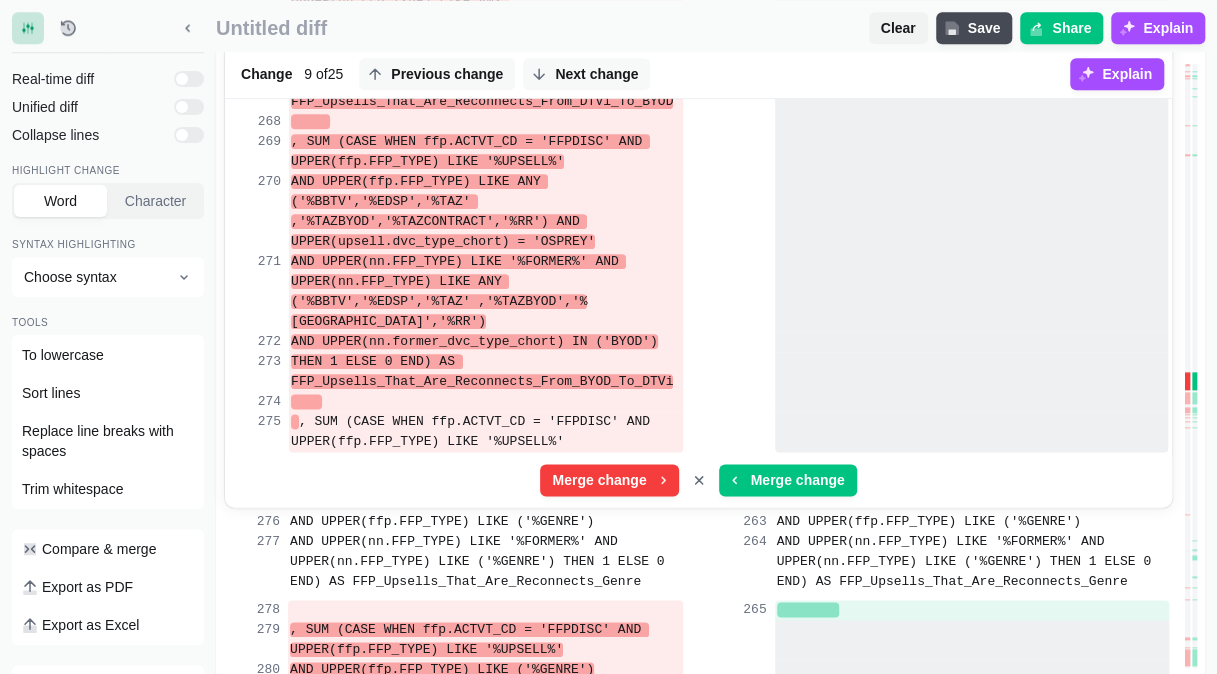 scroll, scrollTop: 8324, scrollLeft: 0, axis: vertical 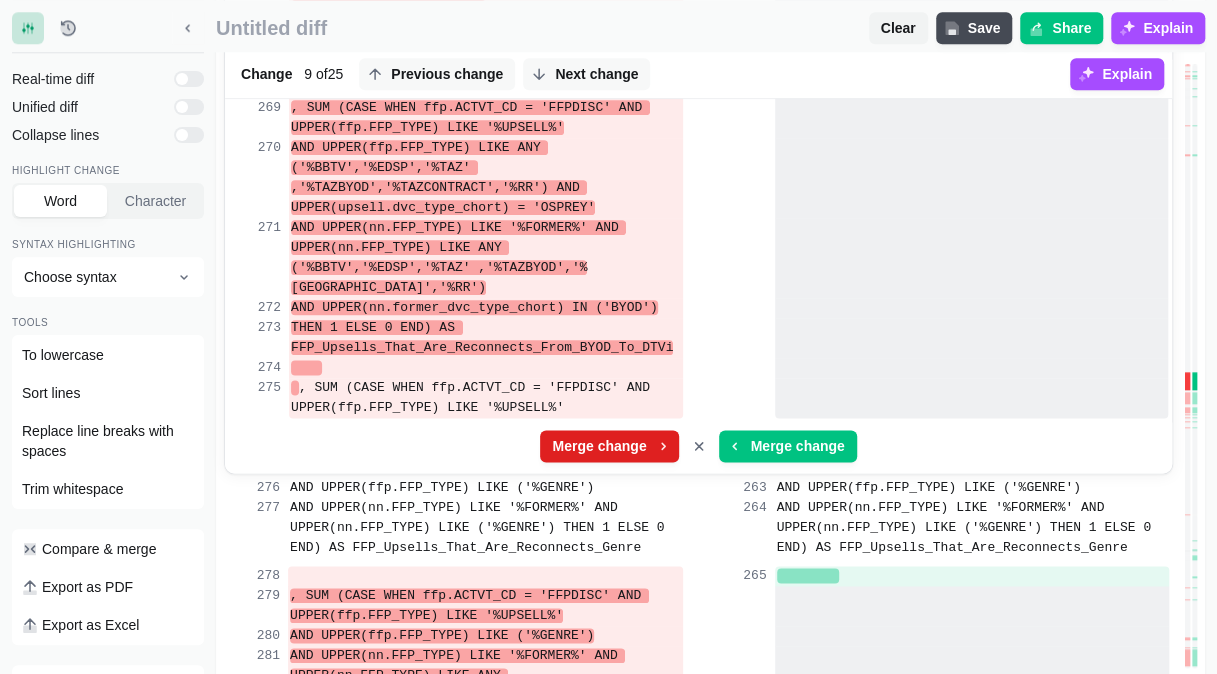 click on "Merge change" at bounding box center [599, 446] 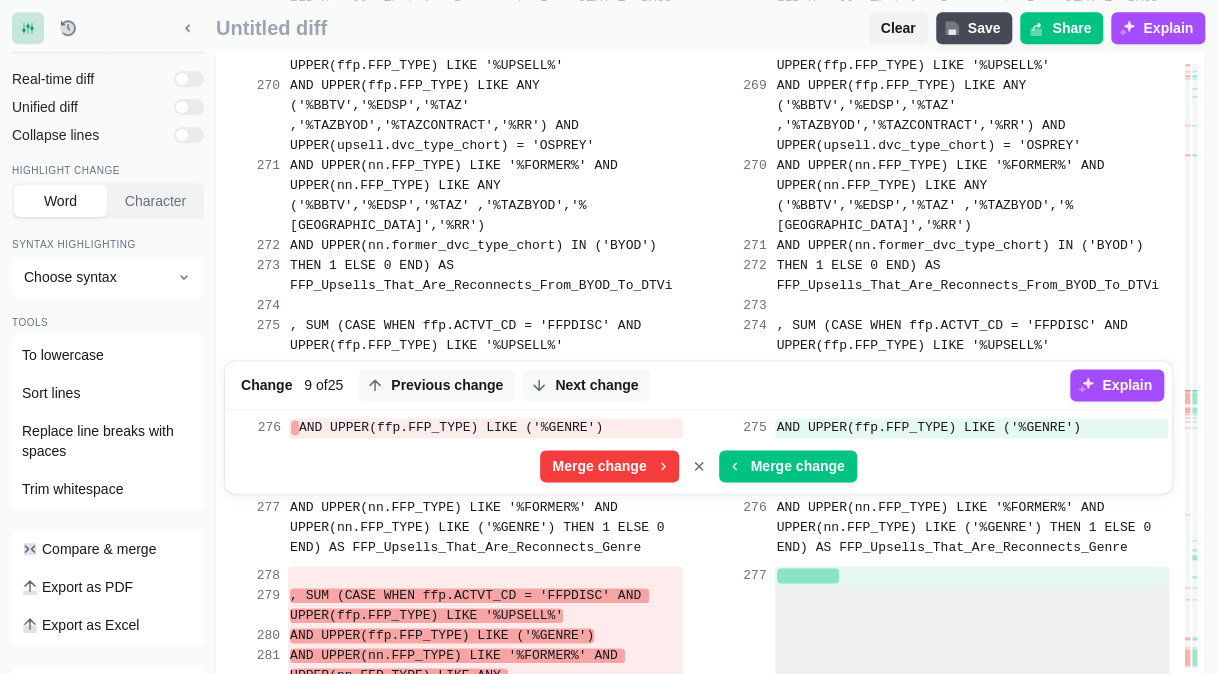 scroll, scrollTop: 13442, scrollLeft: 0, axis: vertical 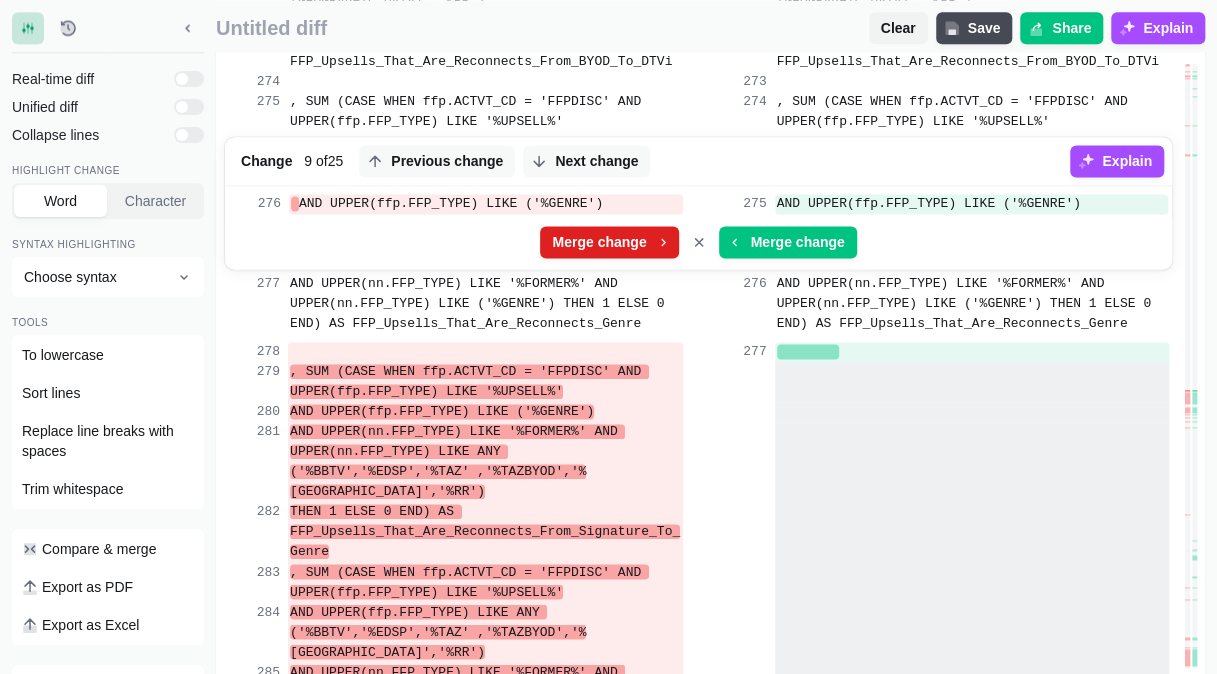 click on "Merge change" at bounding box center [599, 242] 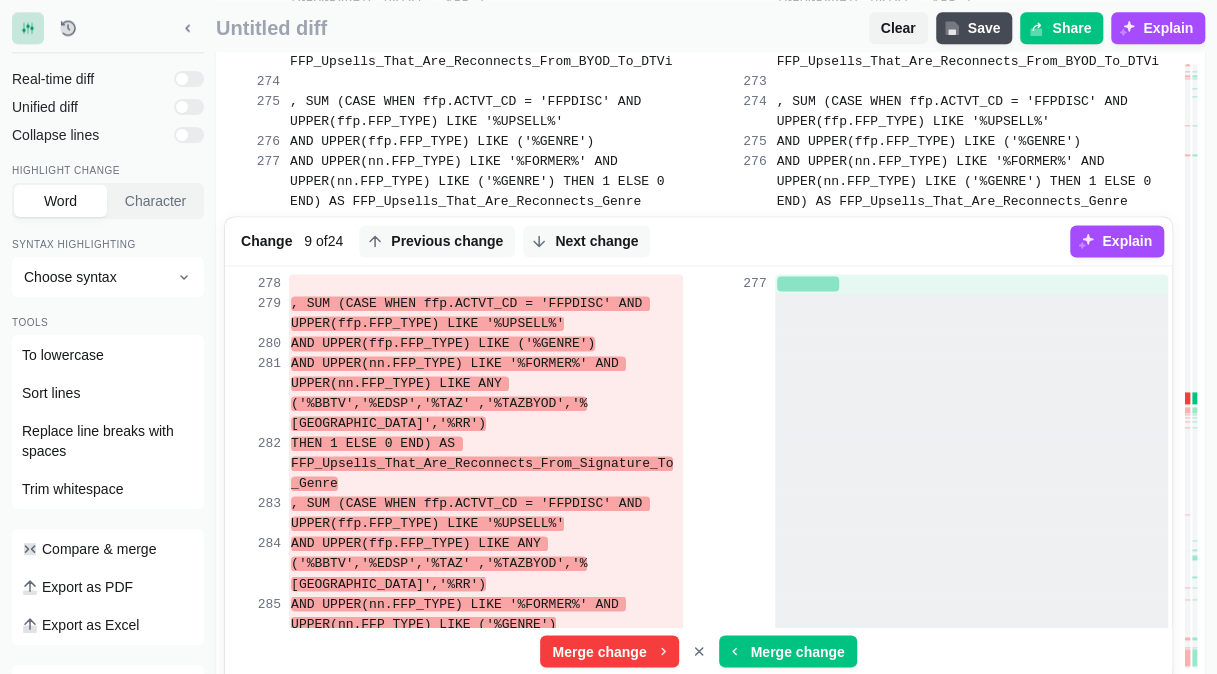 scroll, scrollTop: 13442, scrollLeft: 0, axis: vertical 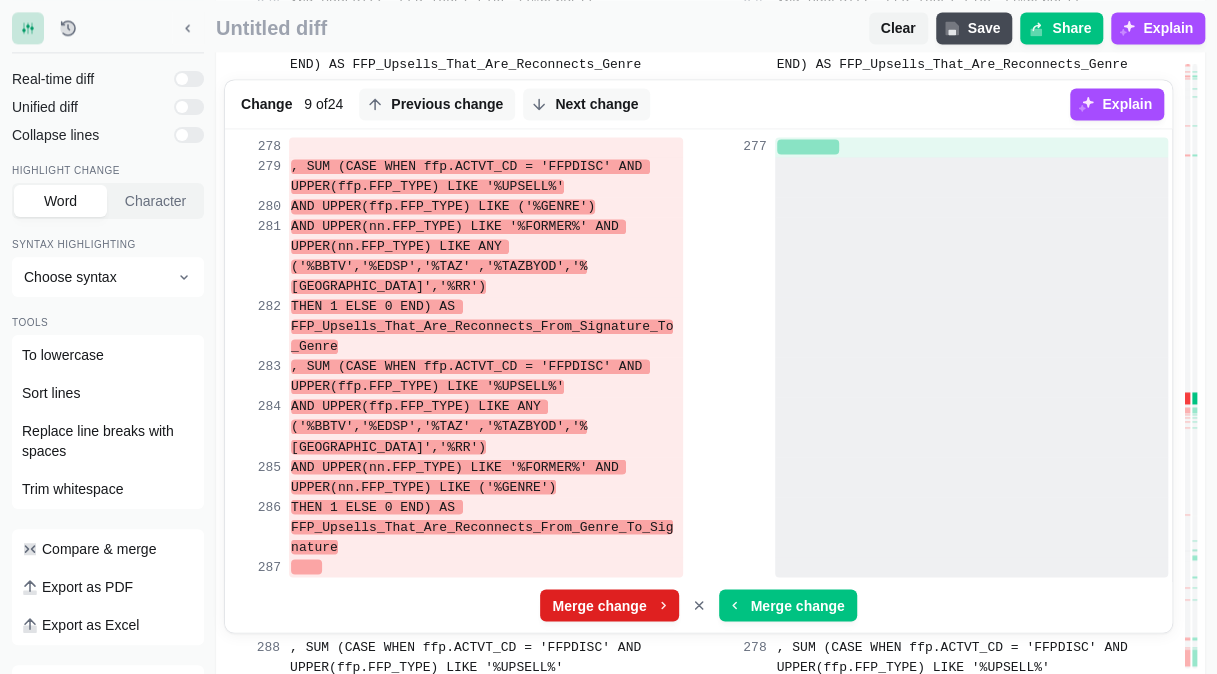 click on "Merge change" at bounding box center (599, 605) 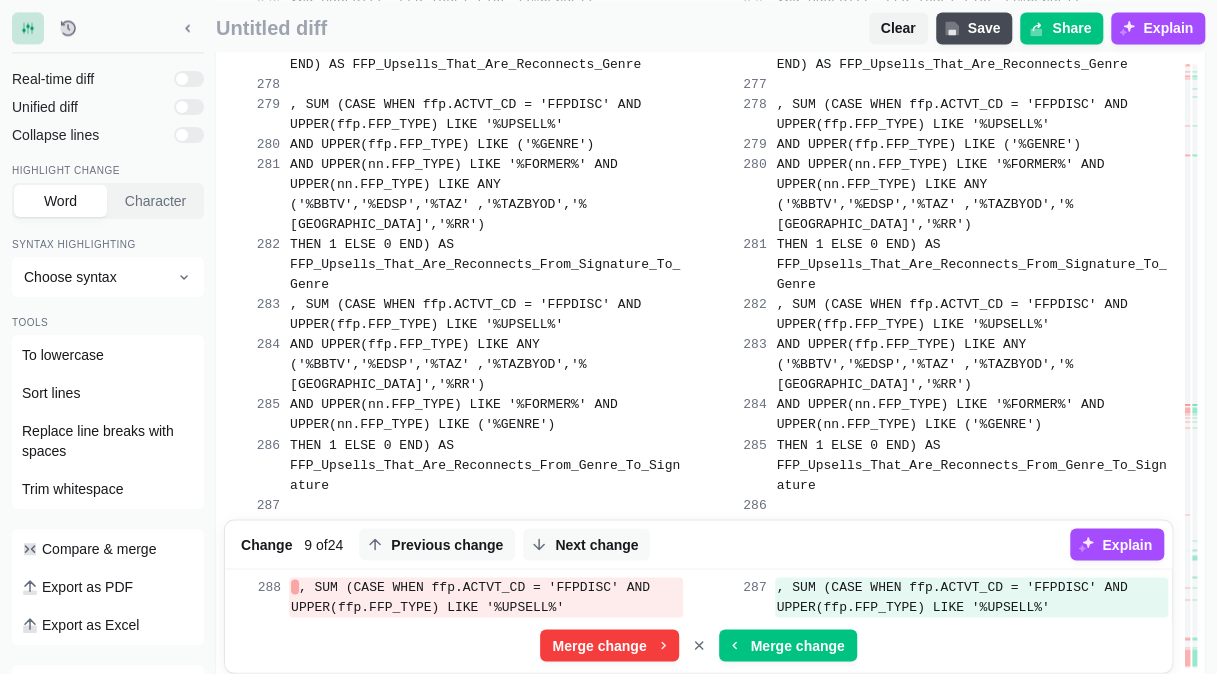 scroll, scrollTop: 13742, scrollLeft: 0, axis: vertical 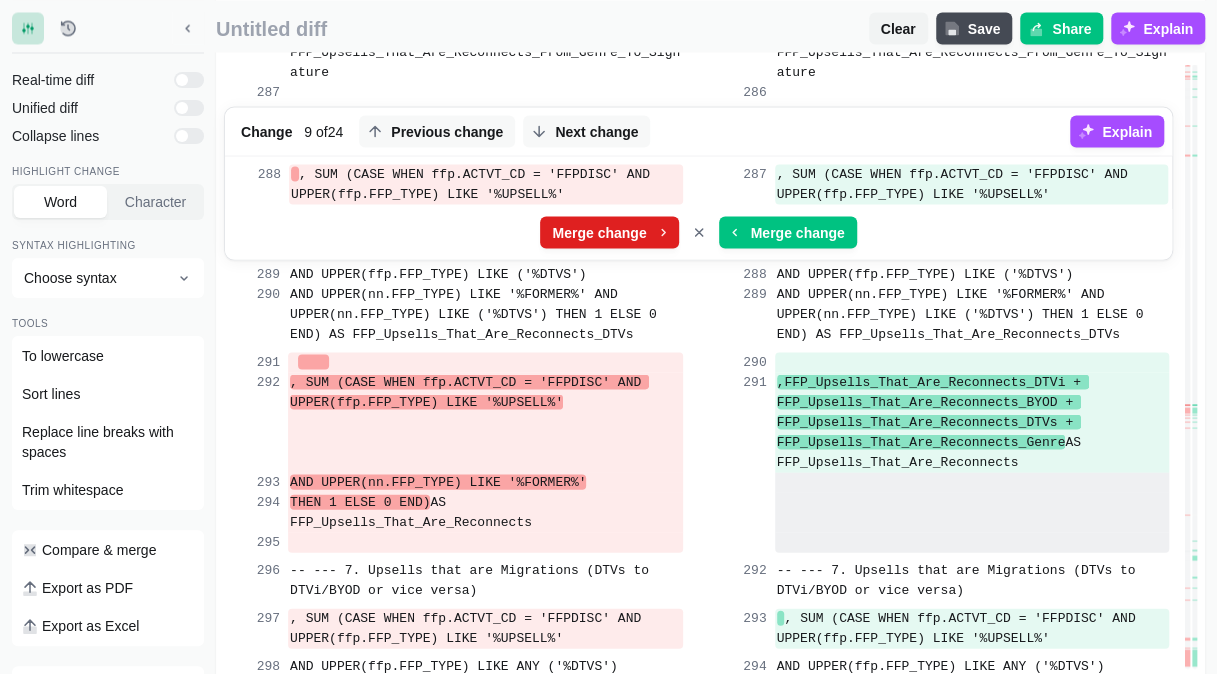 click on "Merge change" at bounding box center (599, 232) 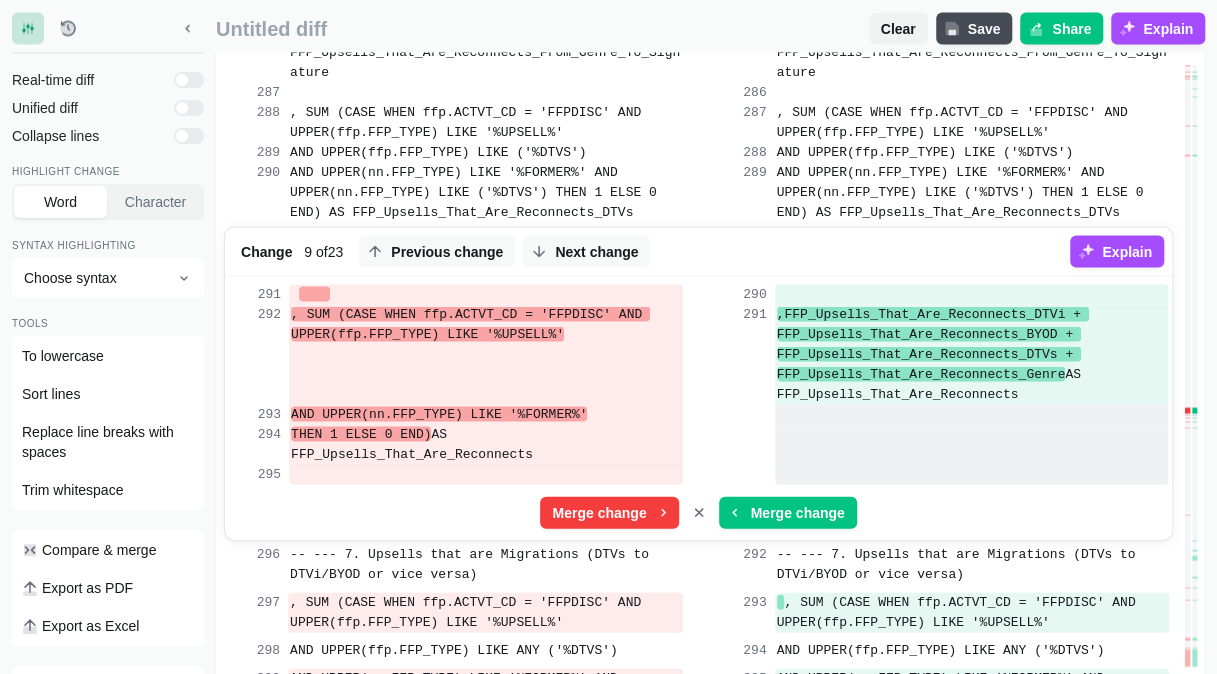 scroll, scrollTop: 13742, scrollLeft: 0, axis: vertical 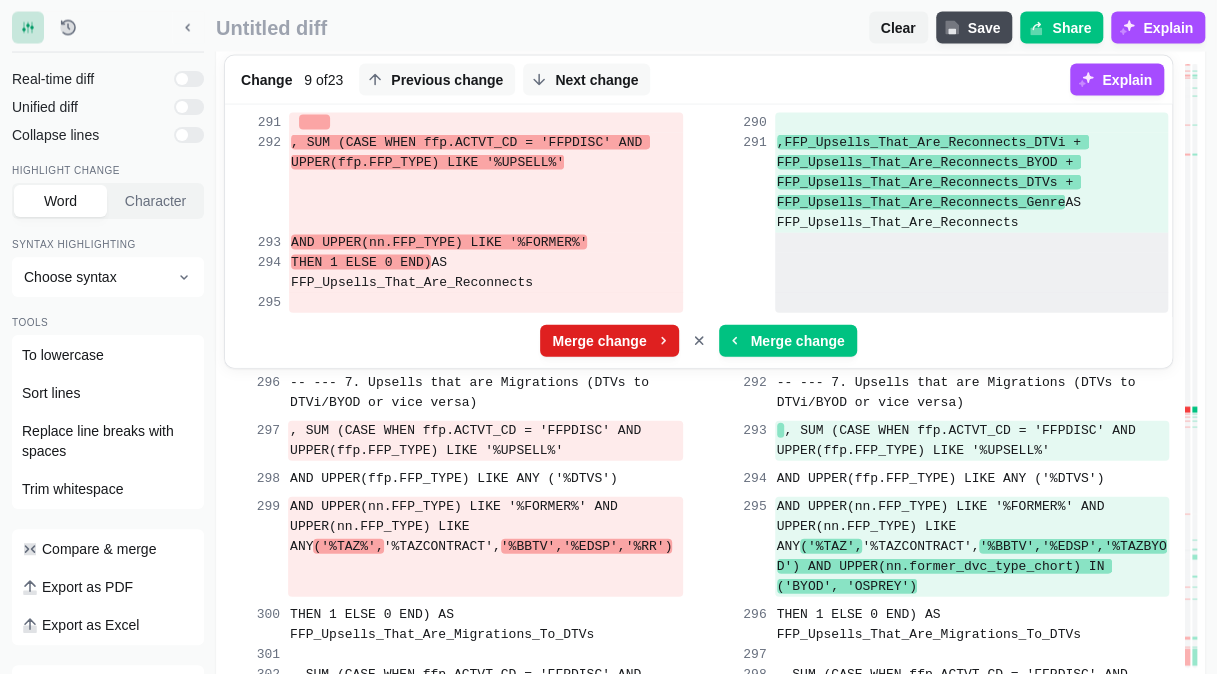 click on "Merge change" at bounding box center (599, 341) 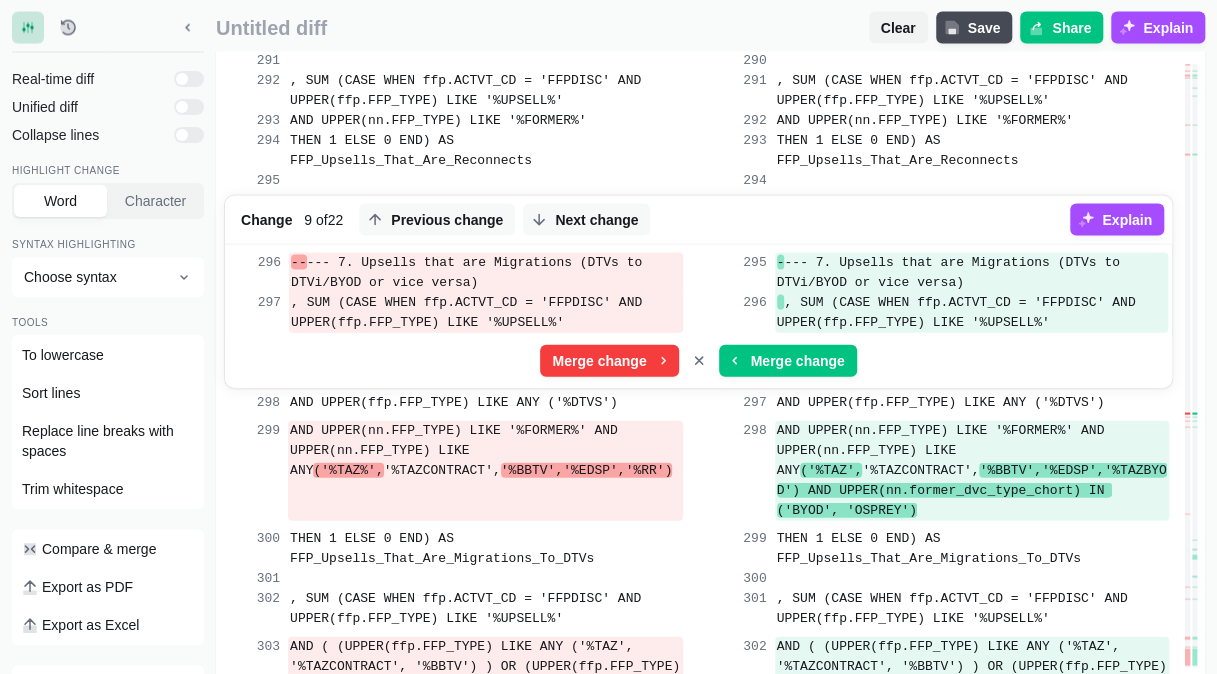 scroll, scrollTop: 13722, scrollLeft: 0, axis: vertical 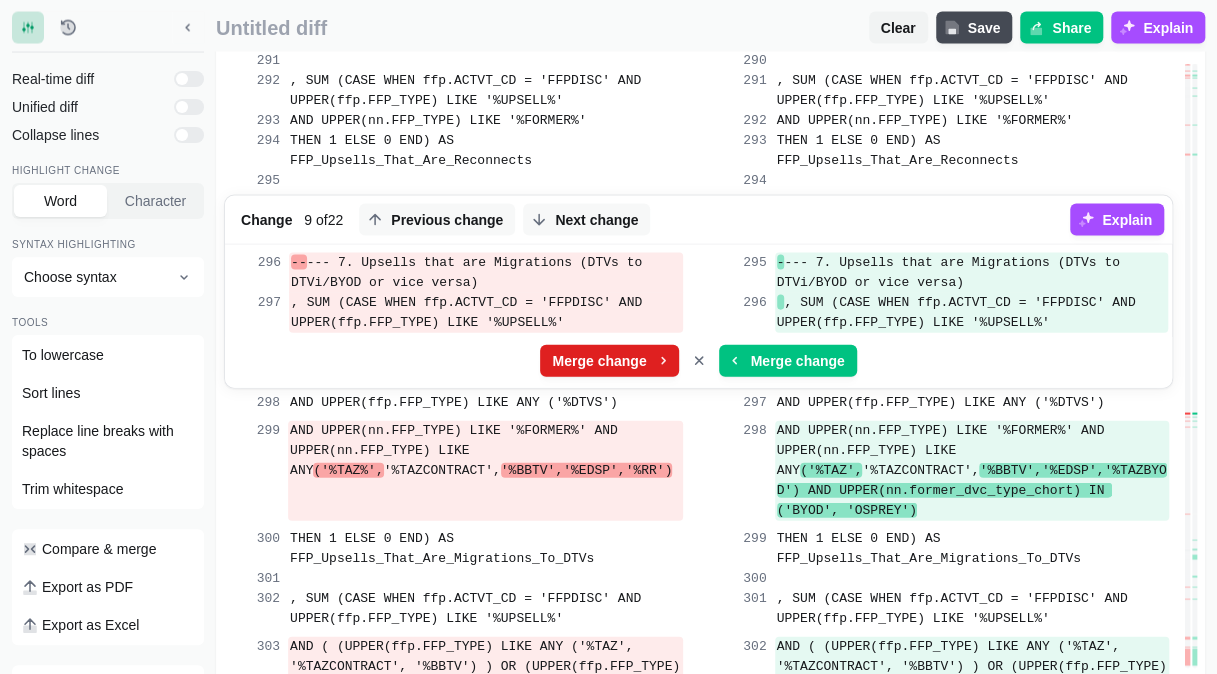 click on "Merge change" at bounding box center (599, 361) 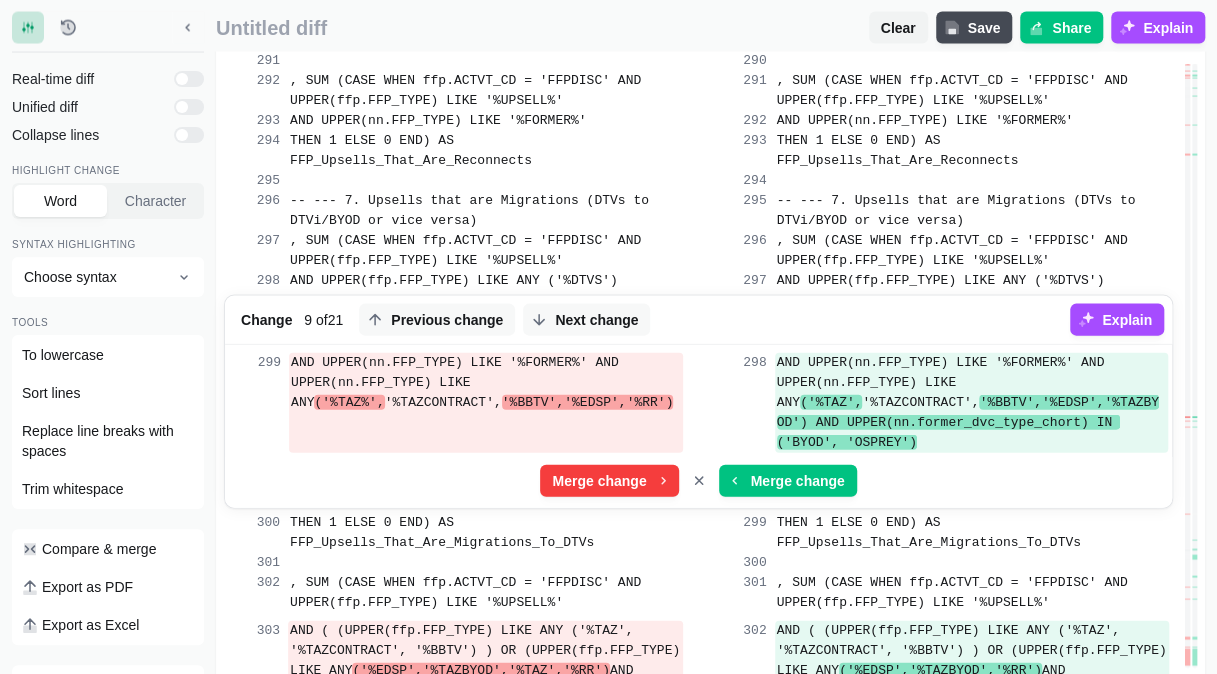 scroll, scrollTop: 13722, scrollLeft: 0, axis: vertical 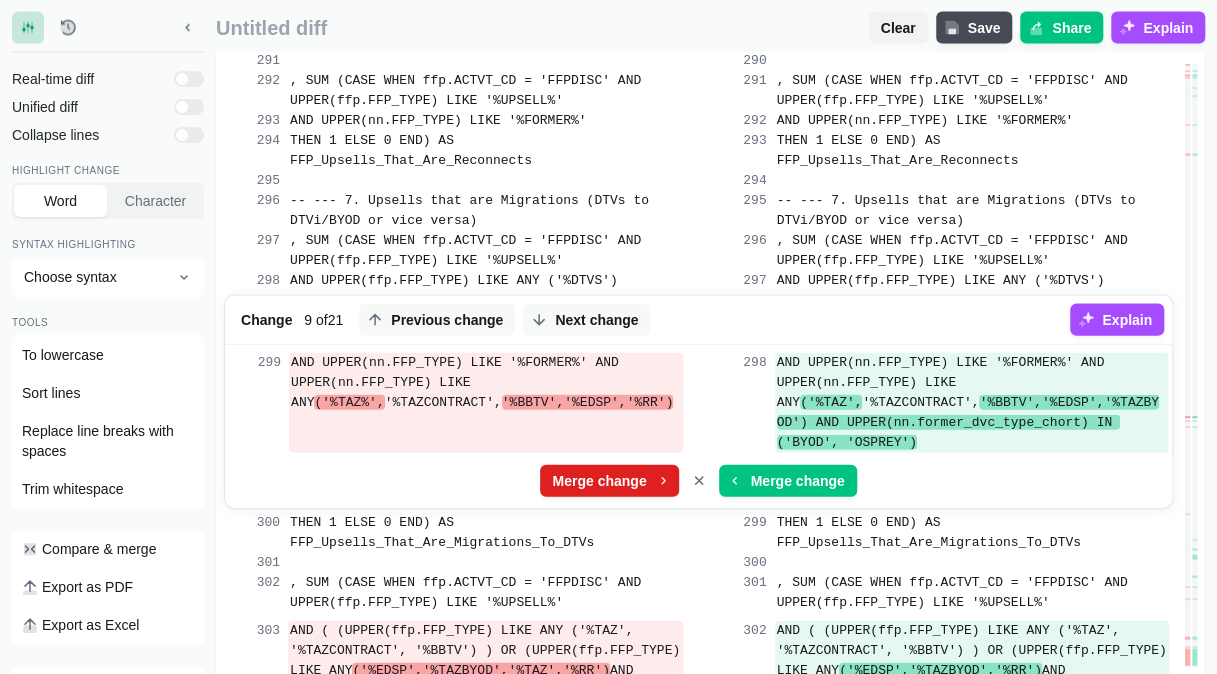 click on "Merge change" at bounding box center [599, 481] 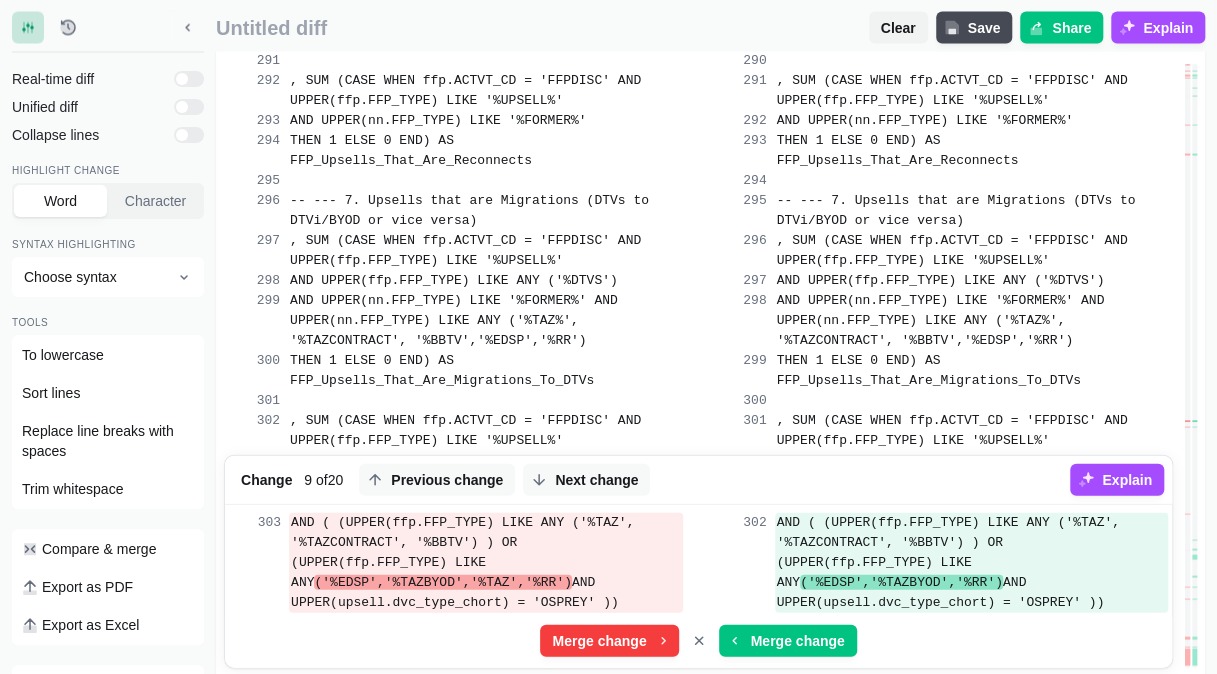 scroll, scrollTop: 13702, scrollLeft: 0, axis: vertical 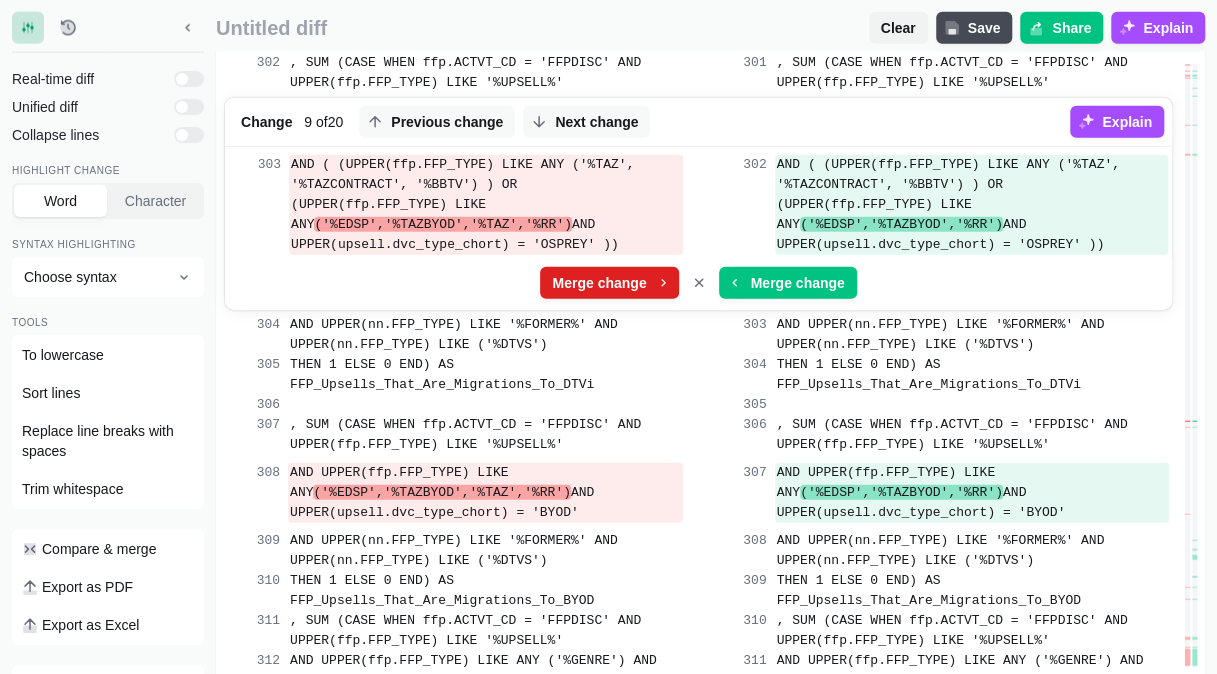 click on "Merge change" at bounding box center (599, 283) 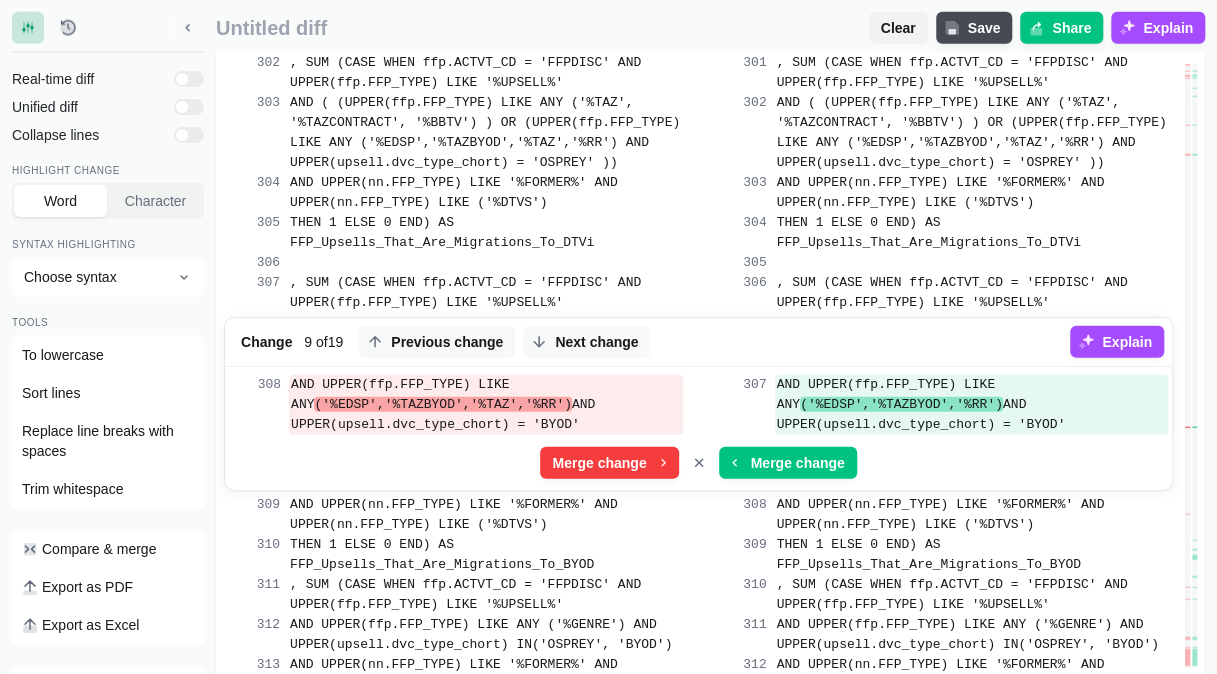 scroll, scrollTop: 13702, scrollLeft: 0, axis: vertical 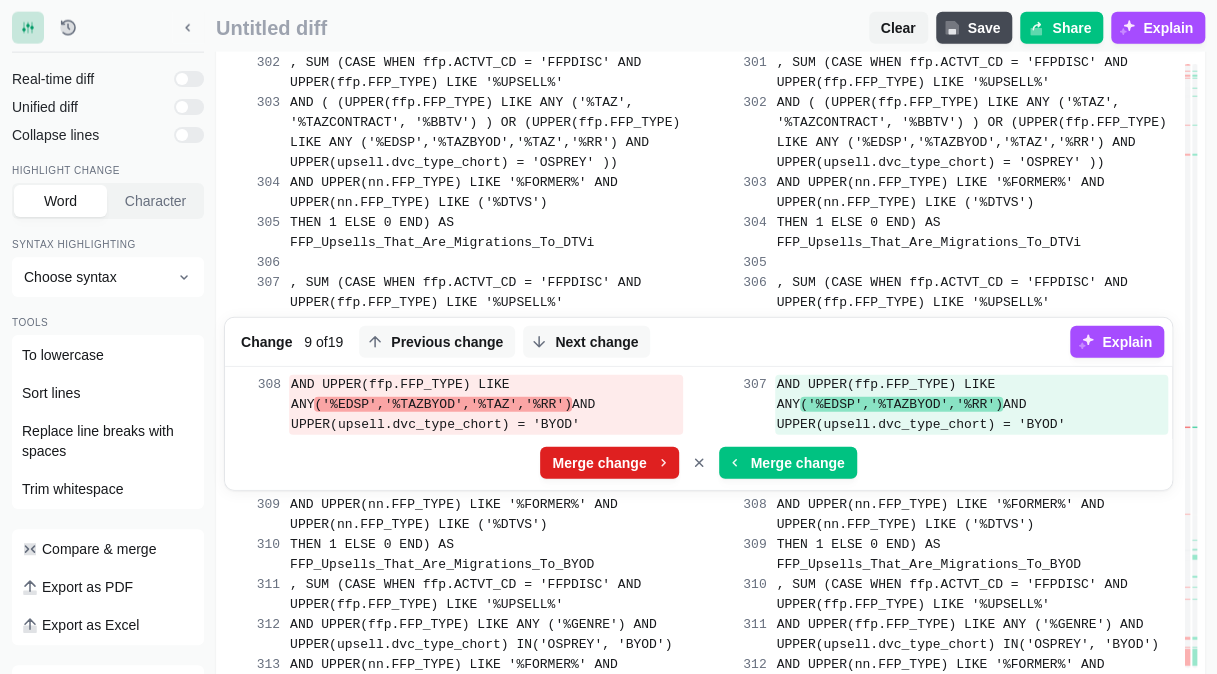 click on "Merge change" at bounding box center (599, 463) 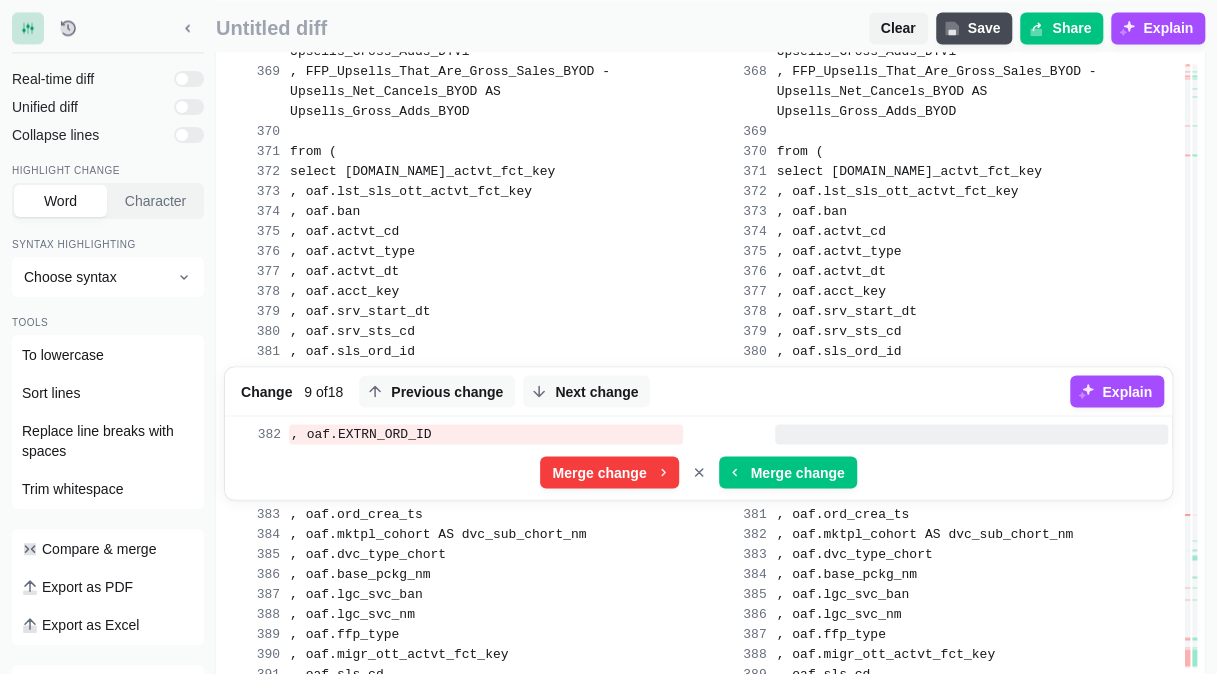 scroll, scrollTop: 12324, scrollLeft: 0, axis: vertical 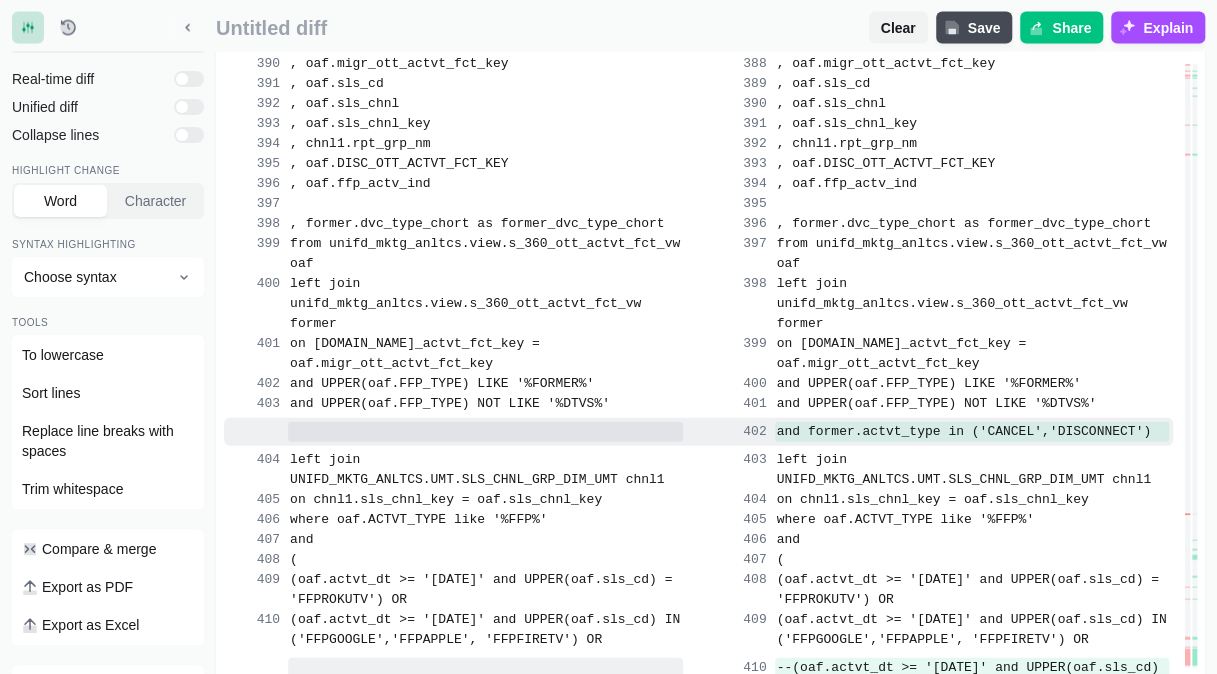 click at bounding box center (455, 432) 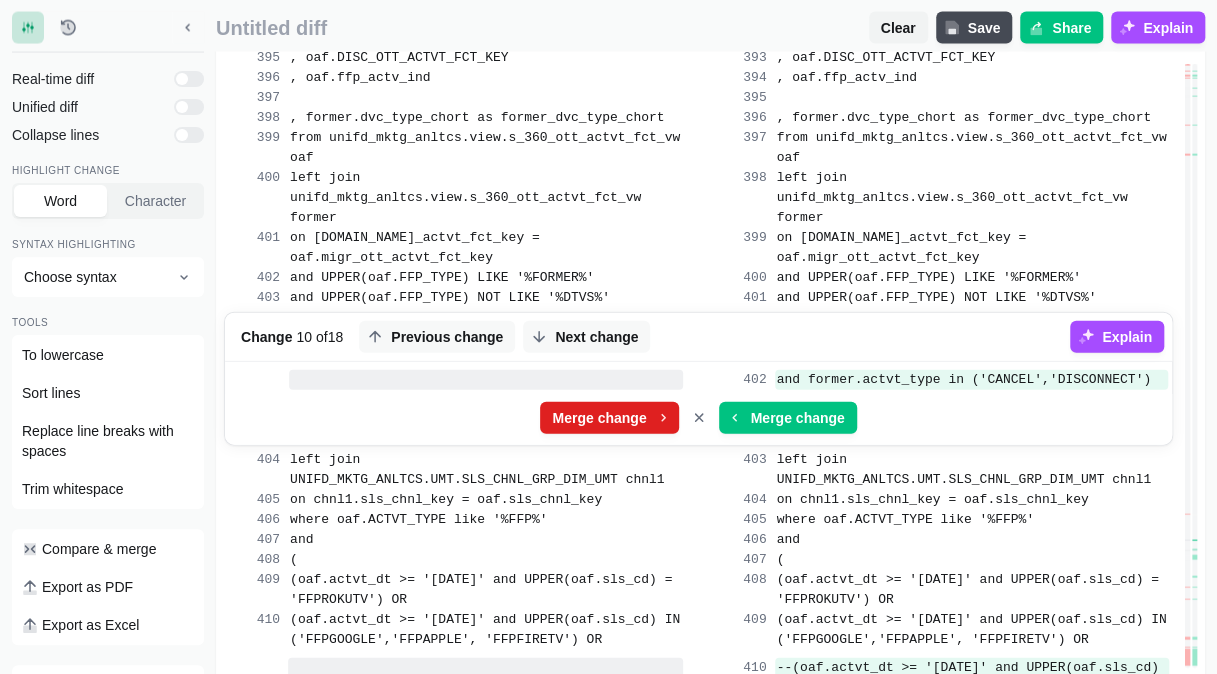 click on "Merge change" at bounding box center [599, 418] 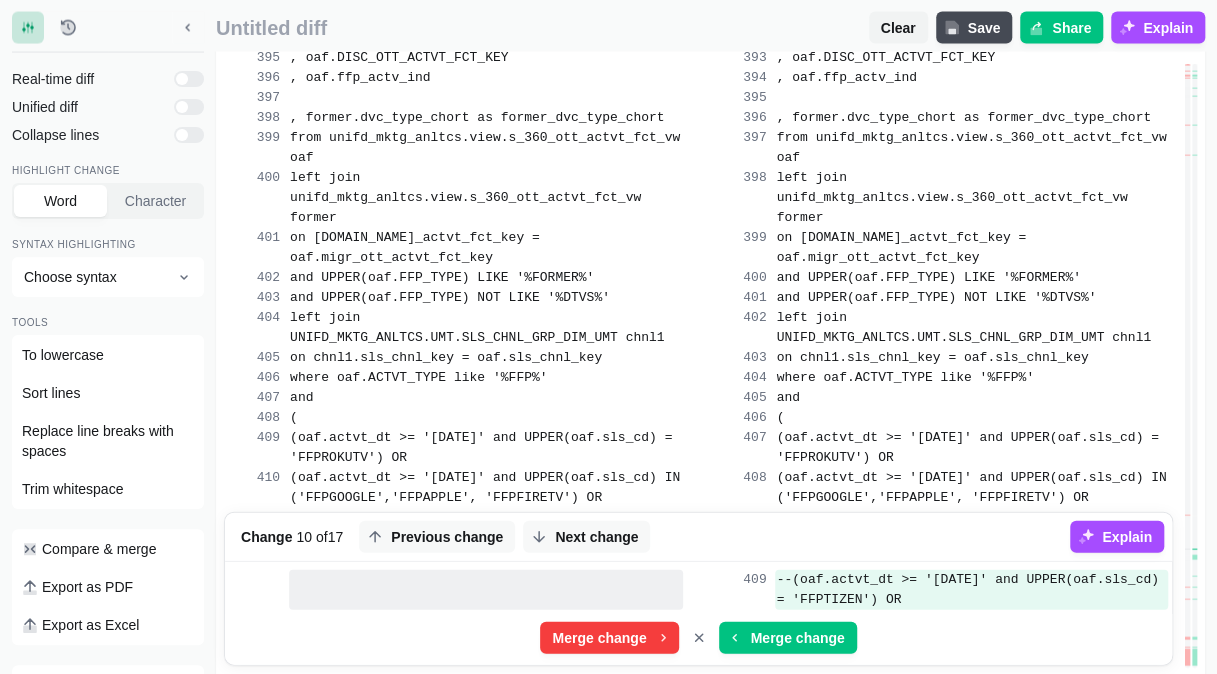 scroll, scrollTop: 13682, scrollLeft: 0, axis: vertical 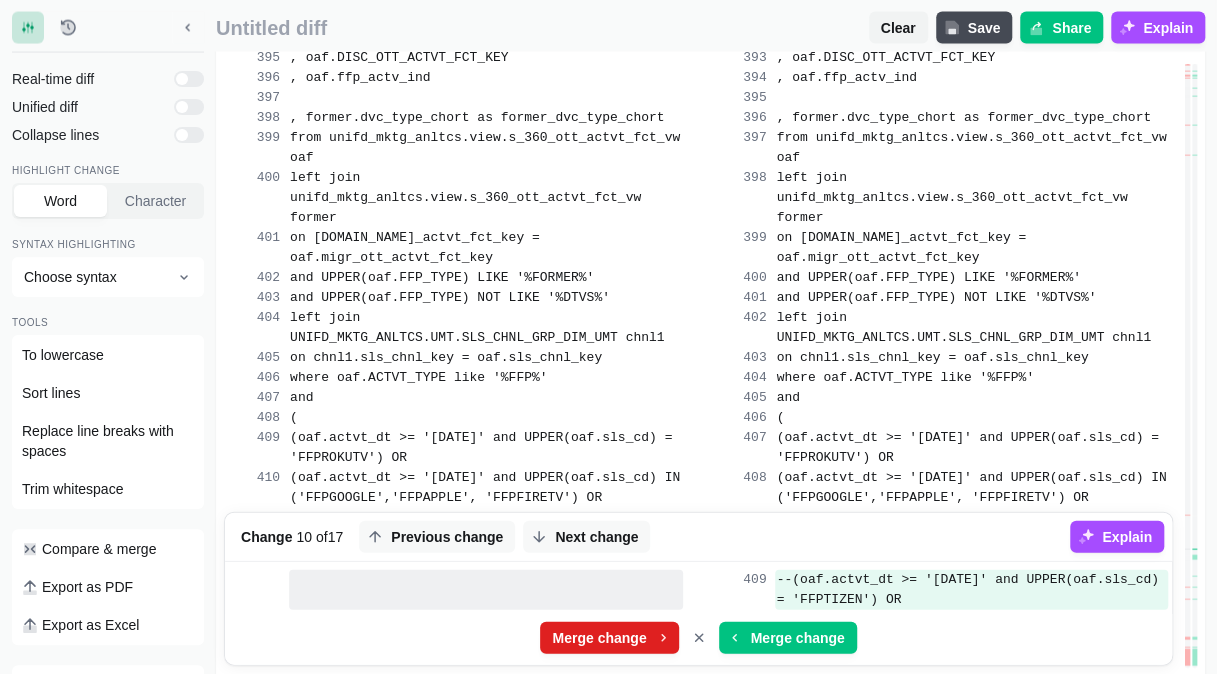 click on "Merge change" at bounding box center [599, 638] 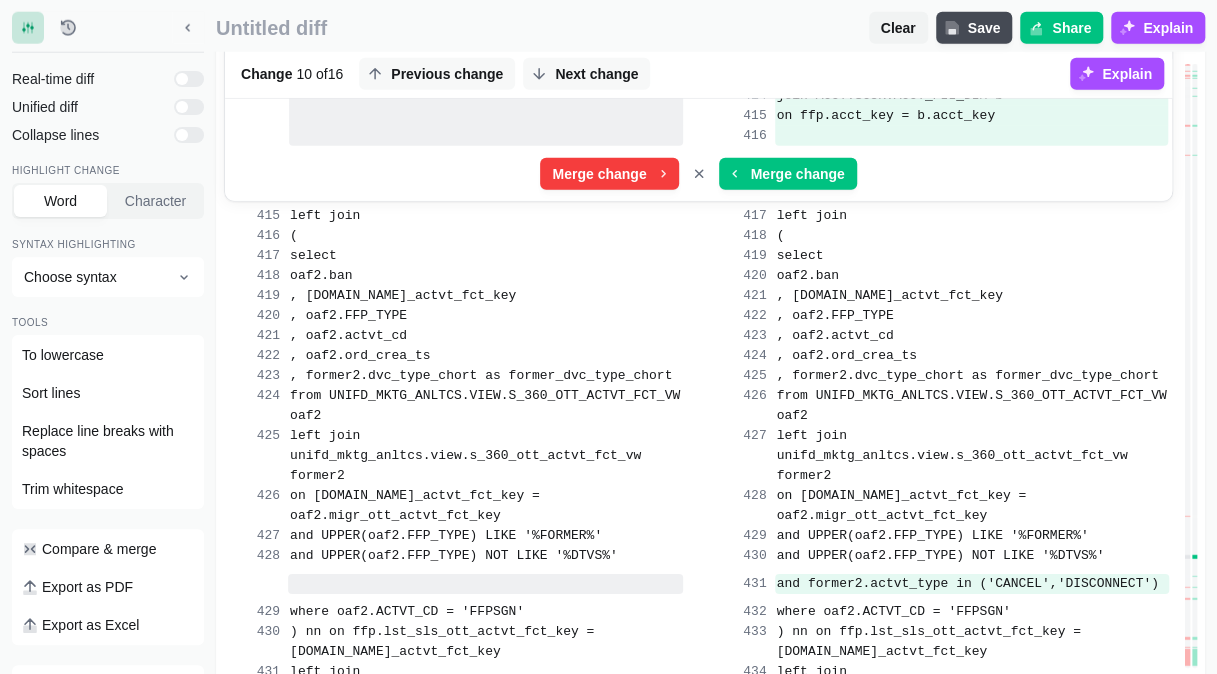scroll, scrollTop: 13643, scrollLeft: 0, axis: vertical 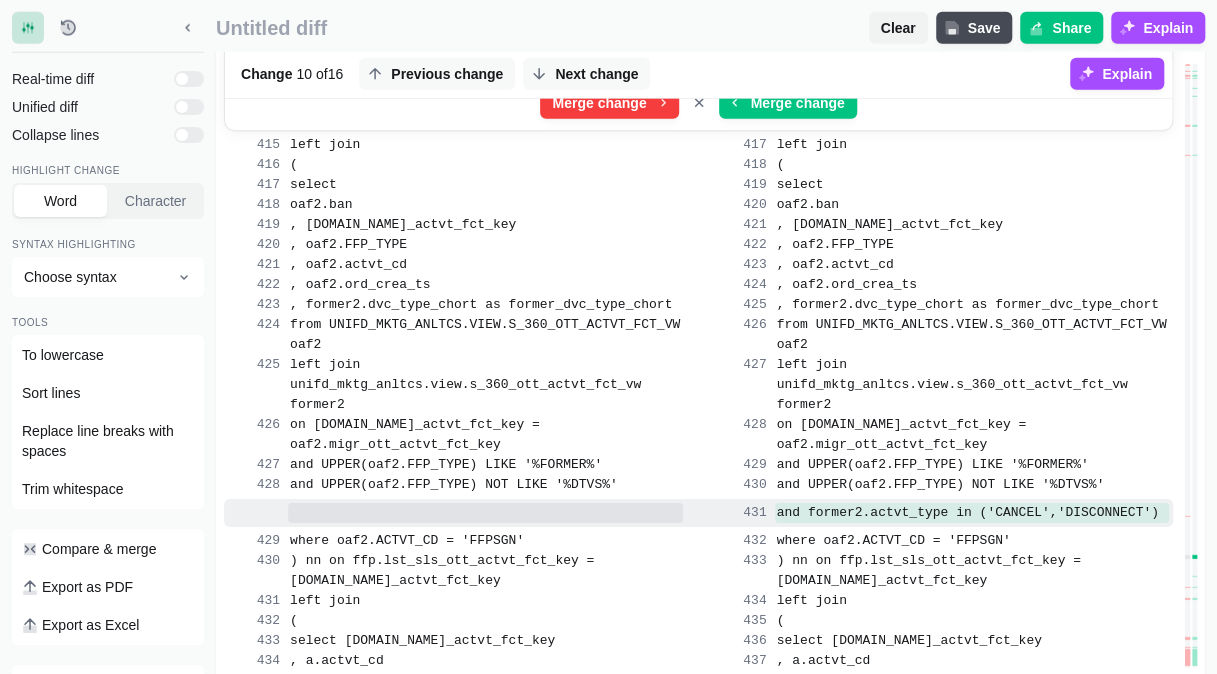 click on "and former2.actvt_type in ('CANCEL','DISCONNECT')" at bounding box center (698, 513) 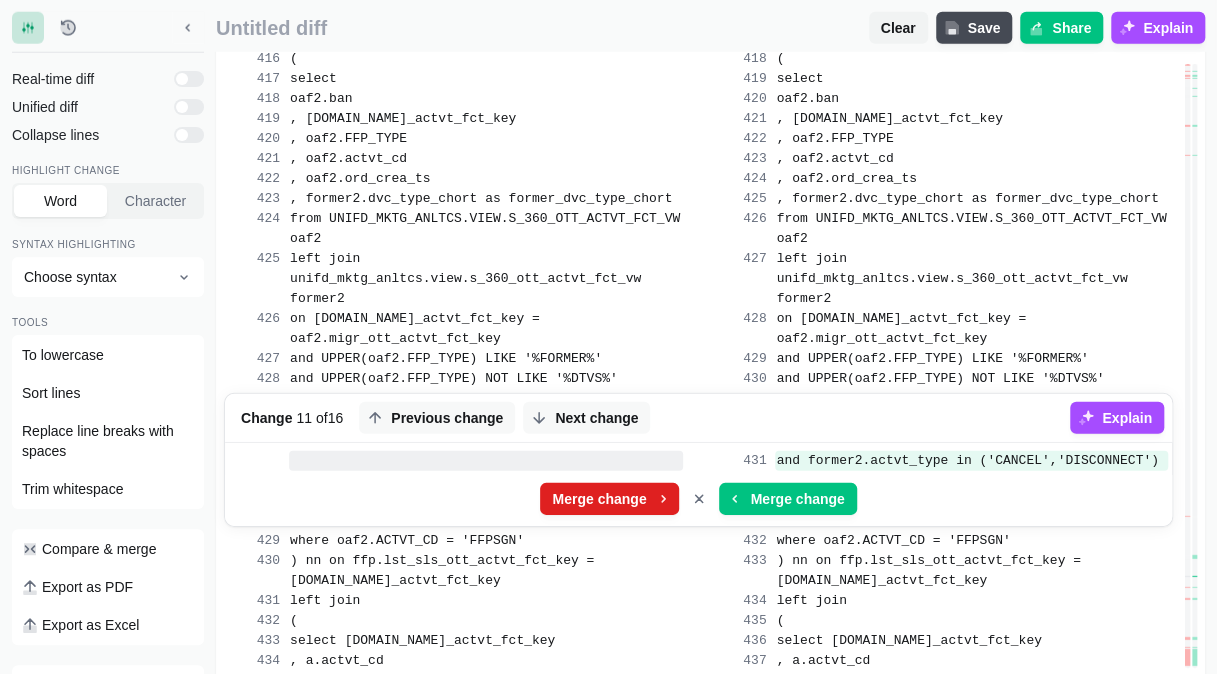 click on "Merge change" at bounding box center [599, 499] 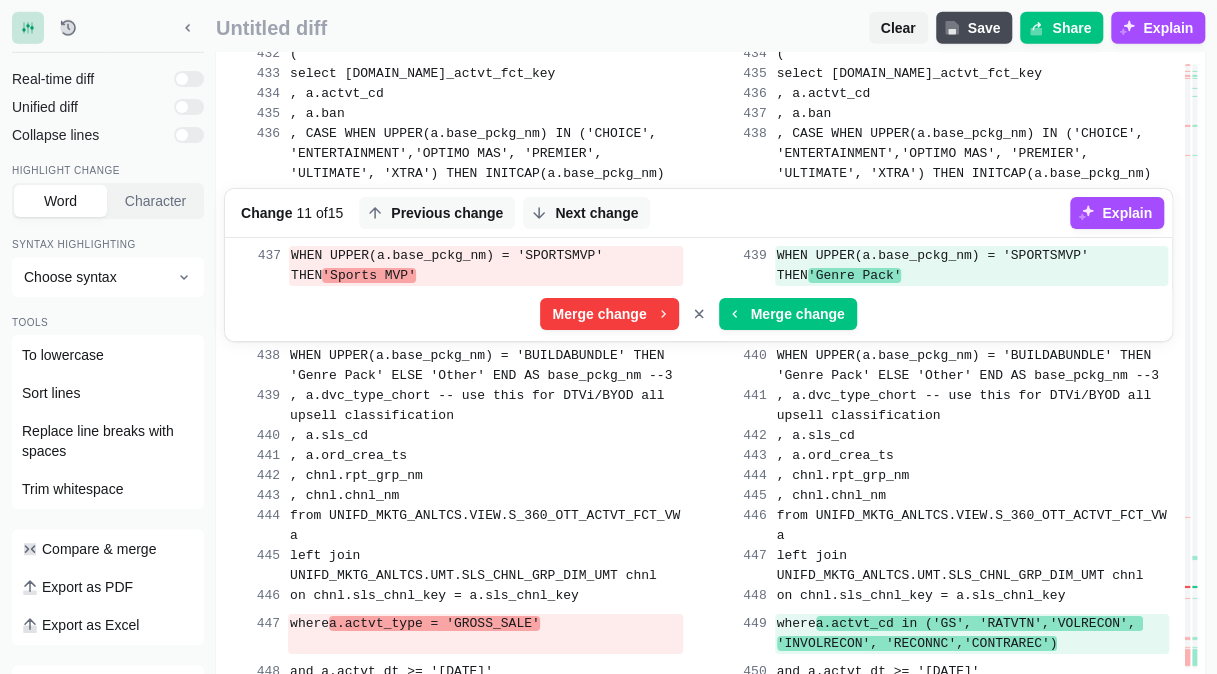 scroll, scrollTop: 14086, scrollLeft: 0, axis: vertical 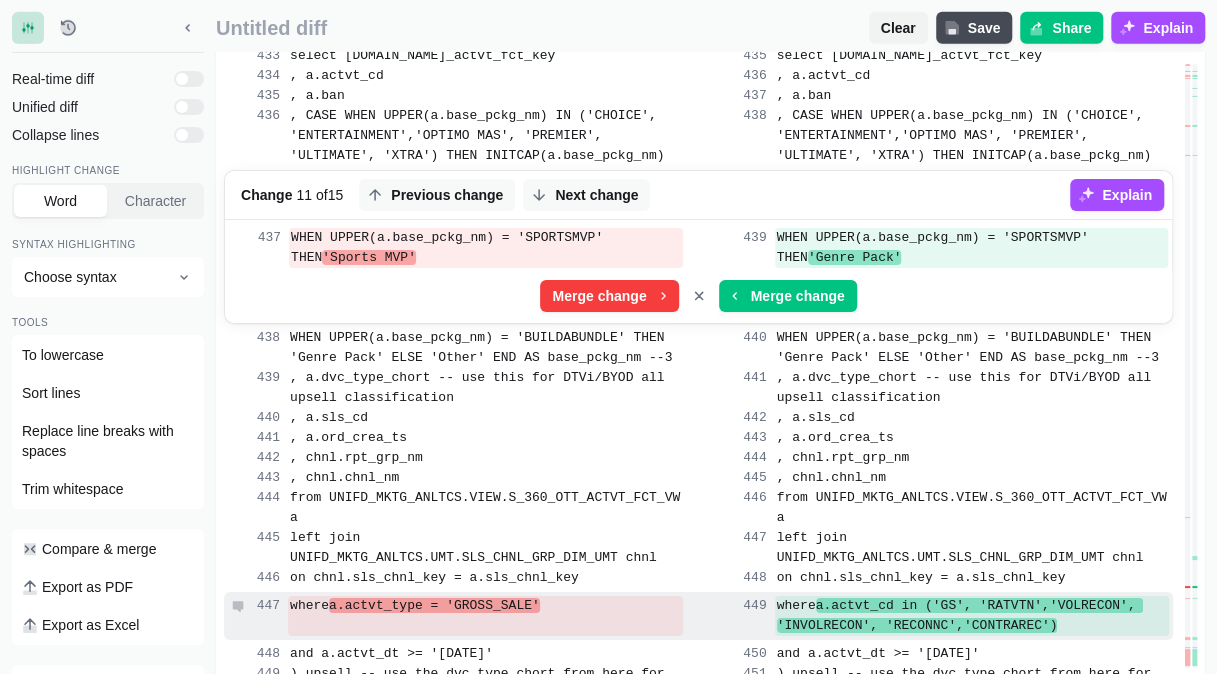click on "where  a.actvt_type = 'GROSS_SALE'" at bounding box center (485, 616) 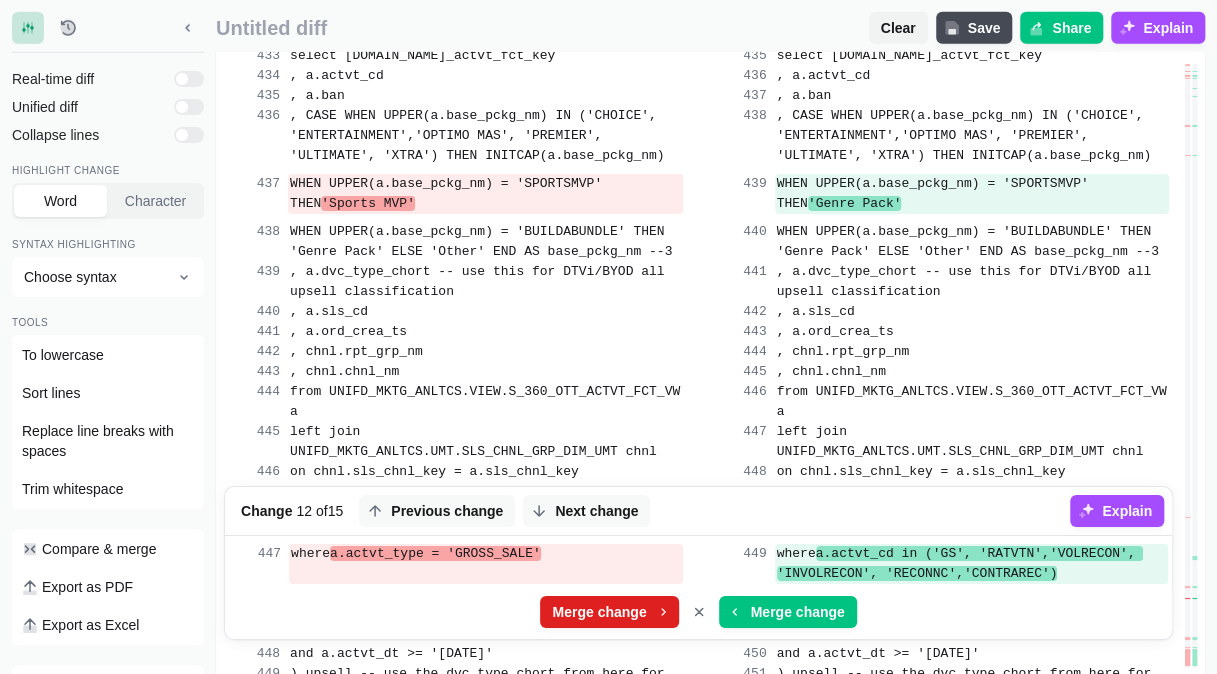 click on "Merge change" at bounding box center [609, 612] 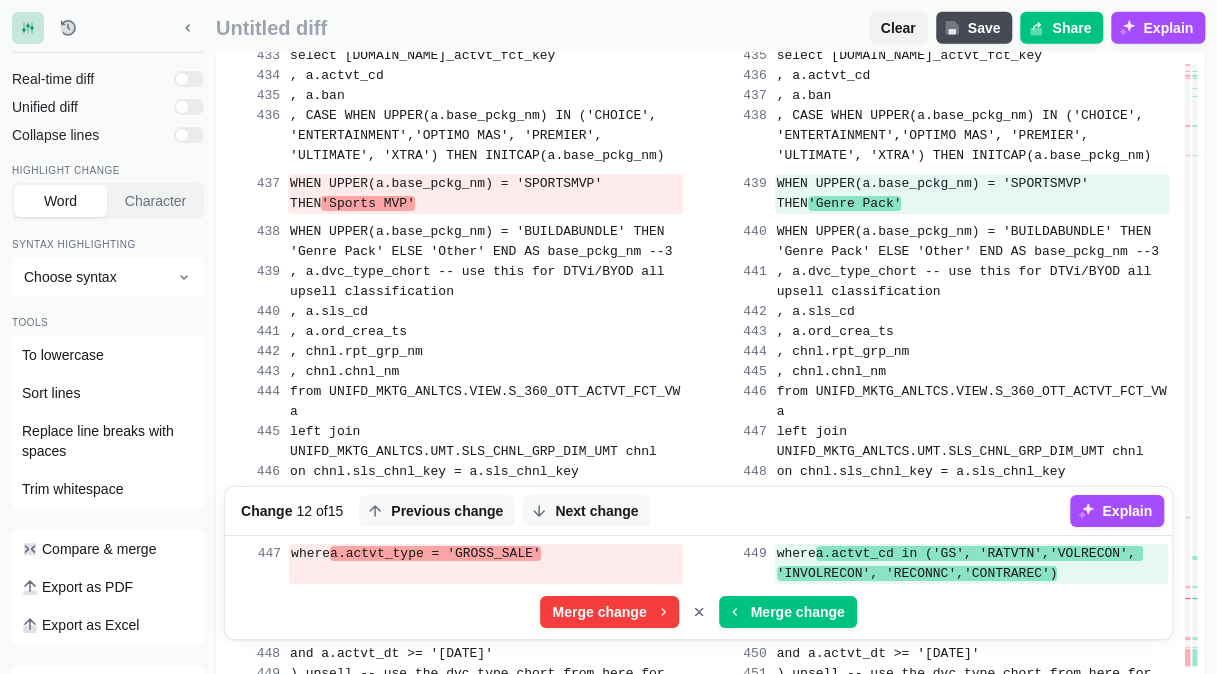 scroll, scrollTop: 13602, scrollLeft: 0, axis: vertical 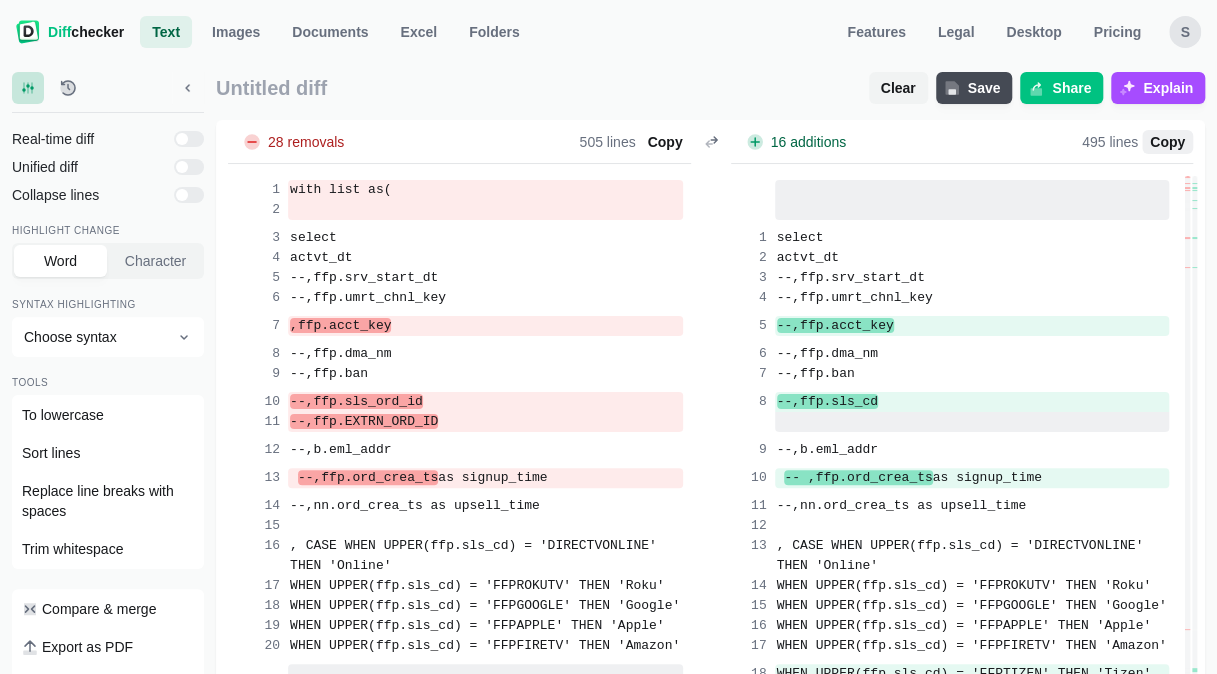 click on "Copy" at bounding box center (1167, 142) 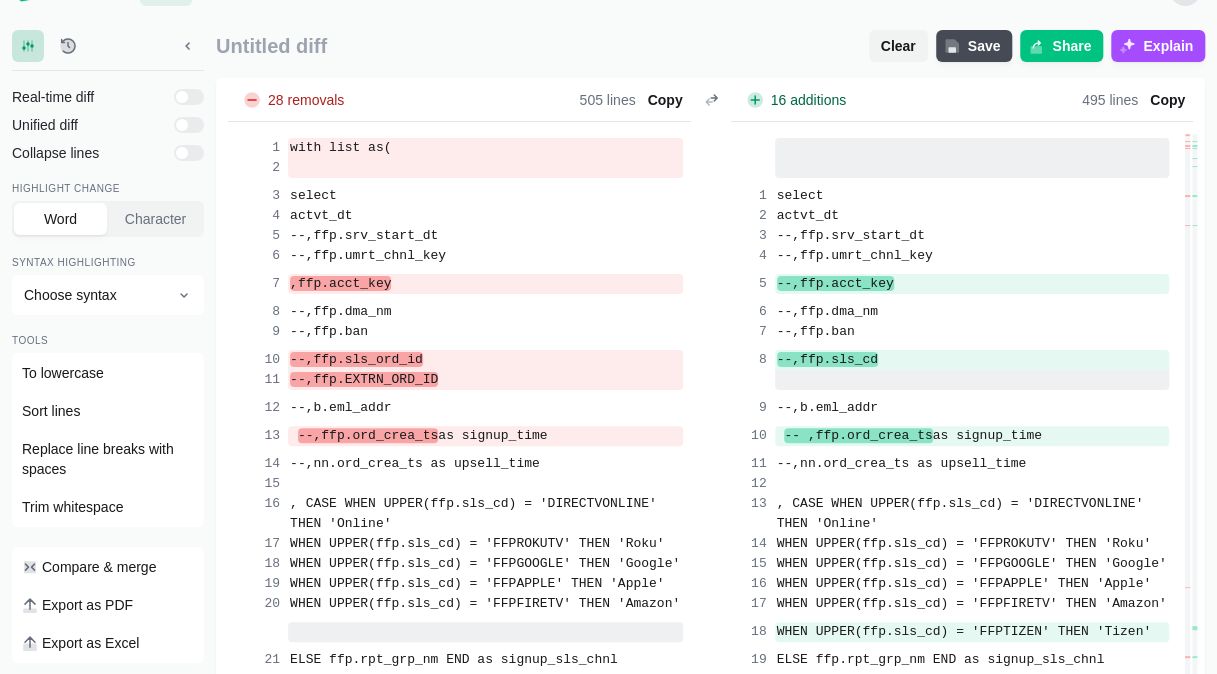 scroll, scrollTop: 0, scrollLeft: 0, axis: both 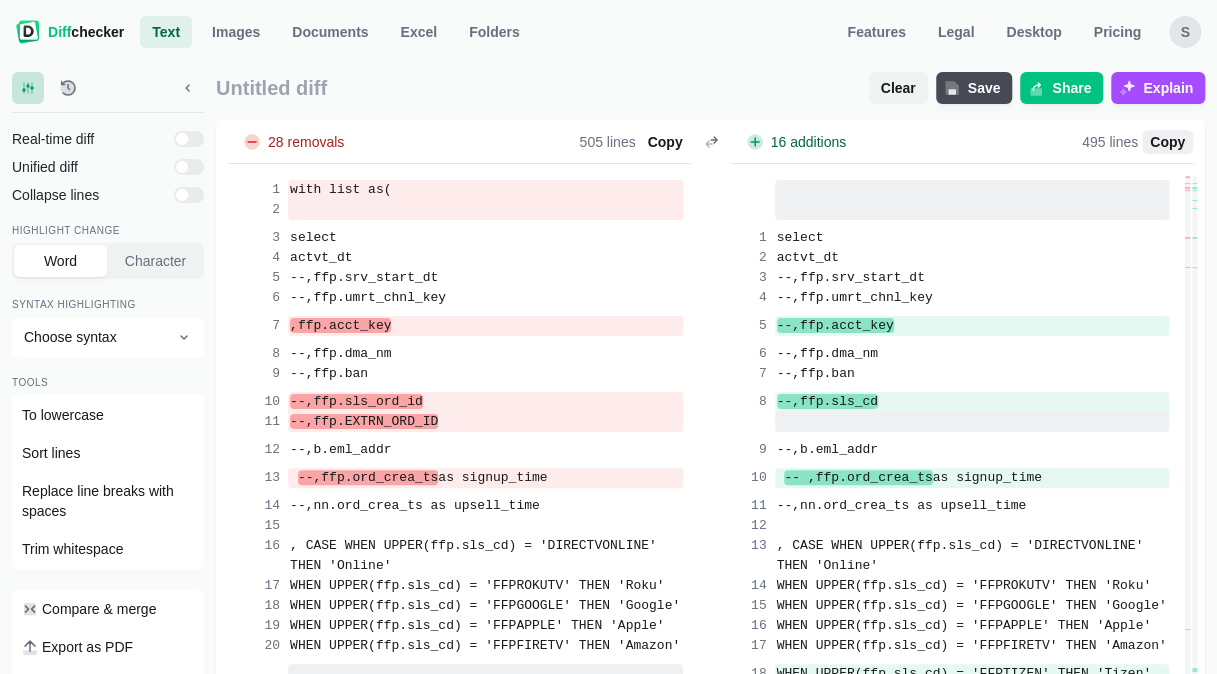 click on "Copy" at bounding box center [1167, 142] 